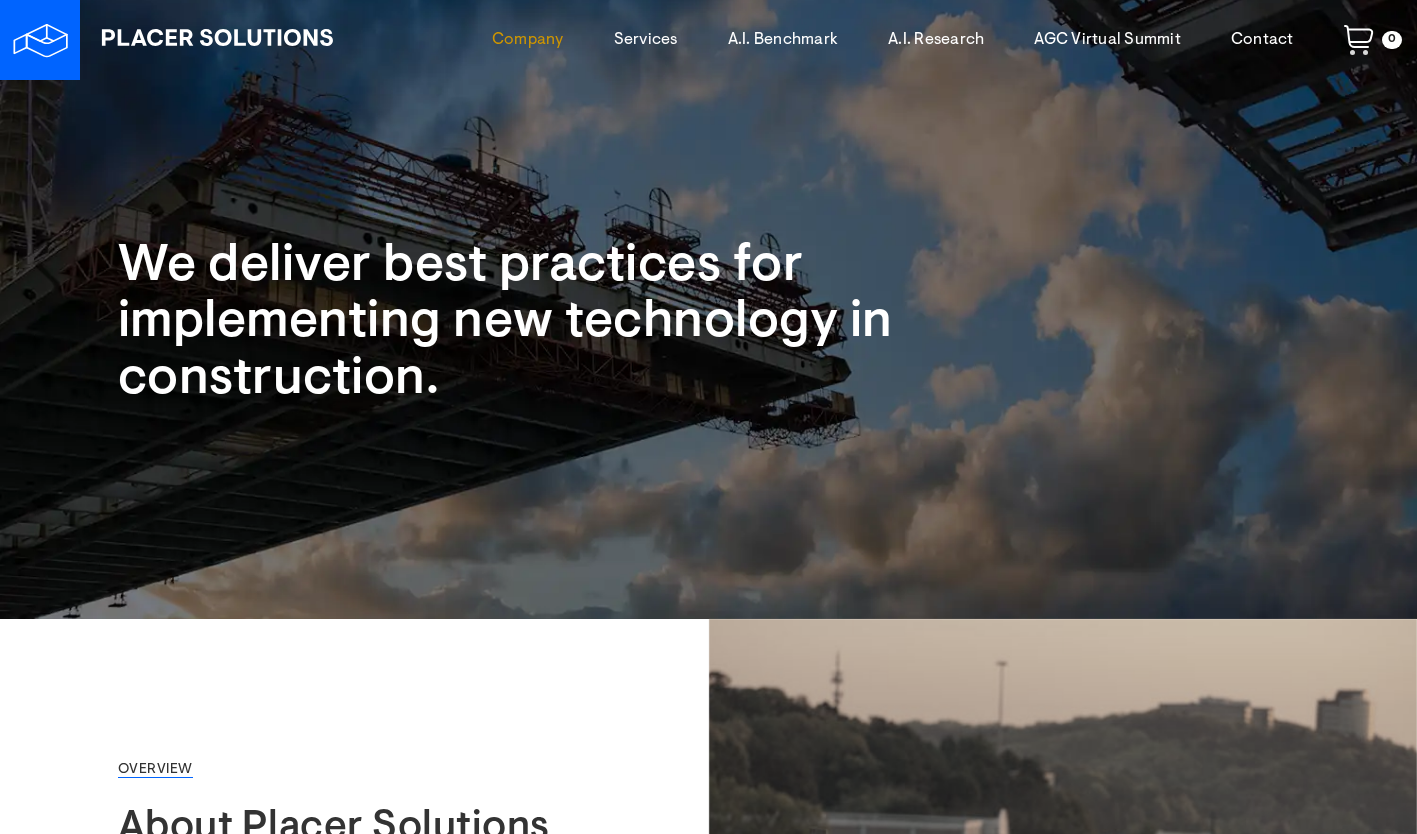 scroll, scrollTop: 0, scrollLeft: 0, axis: both 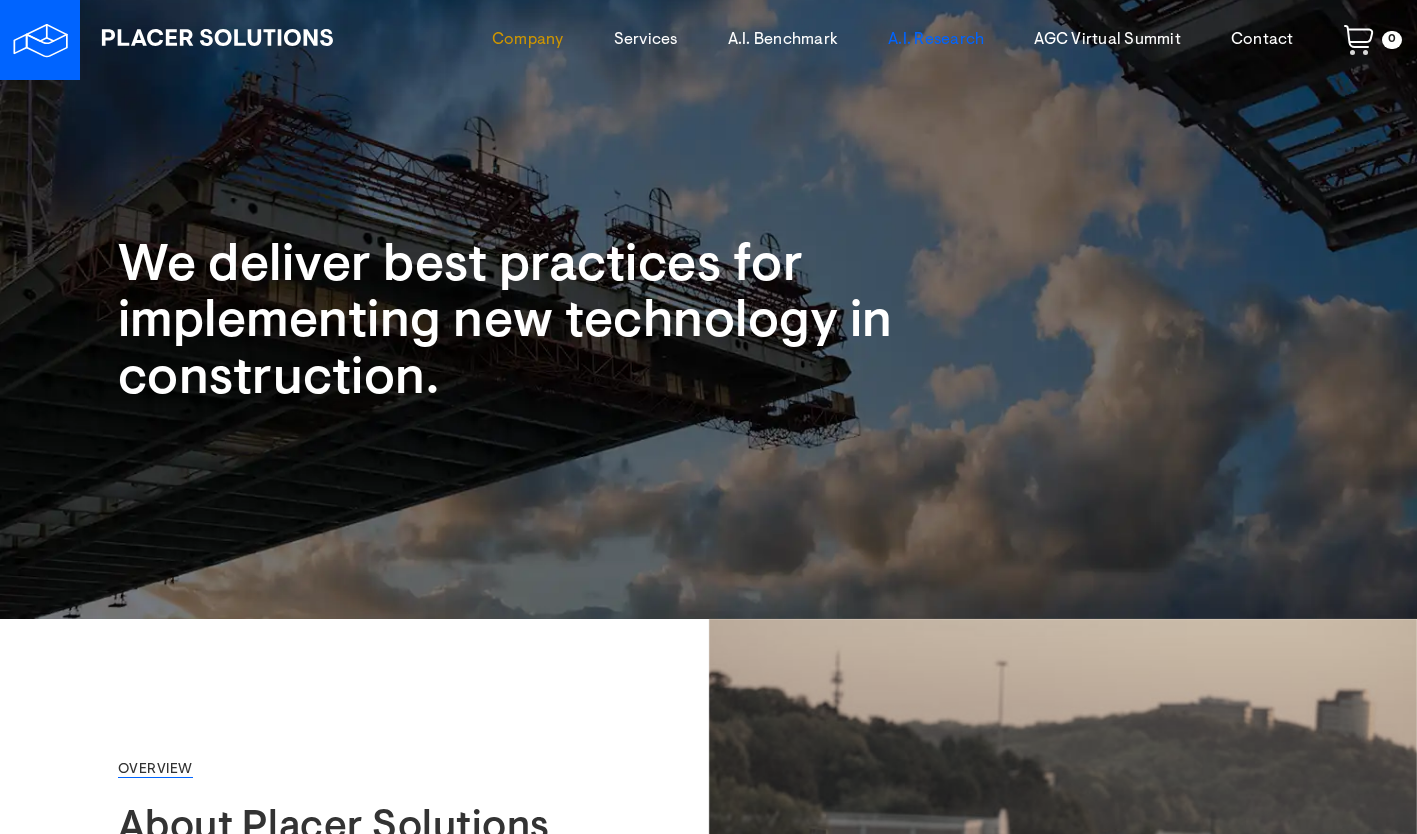 click on "A.I. Research" at bounding box center (936, 40) 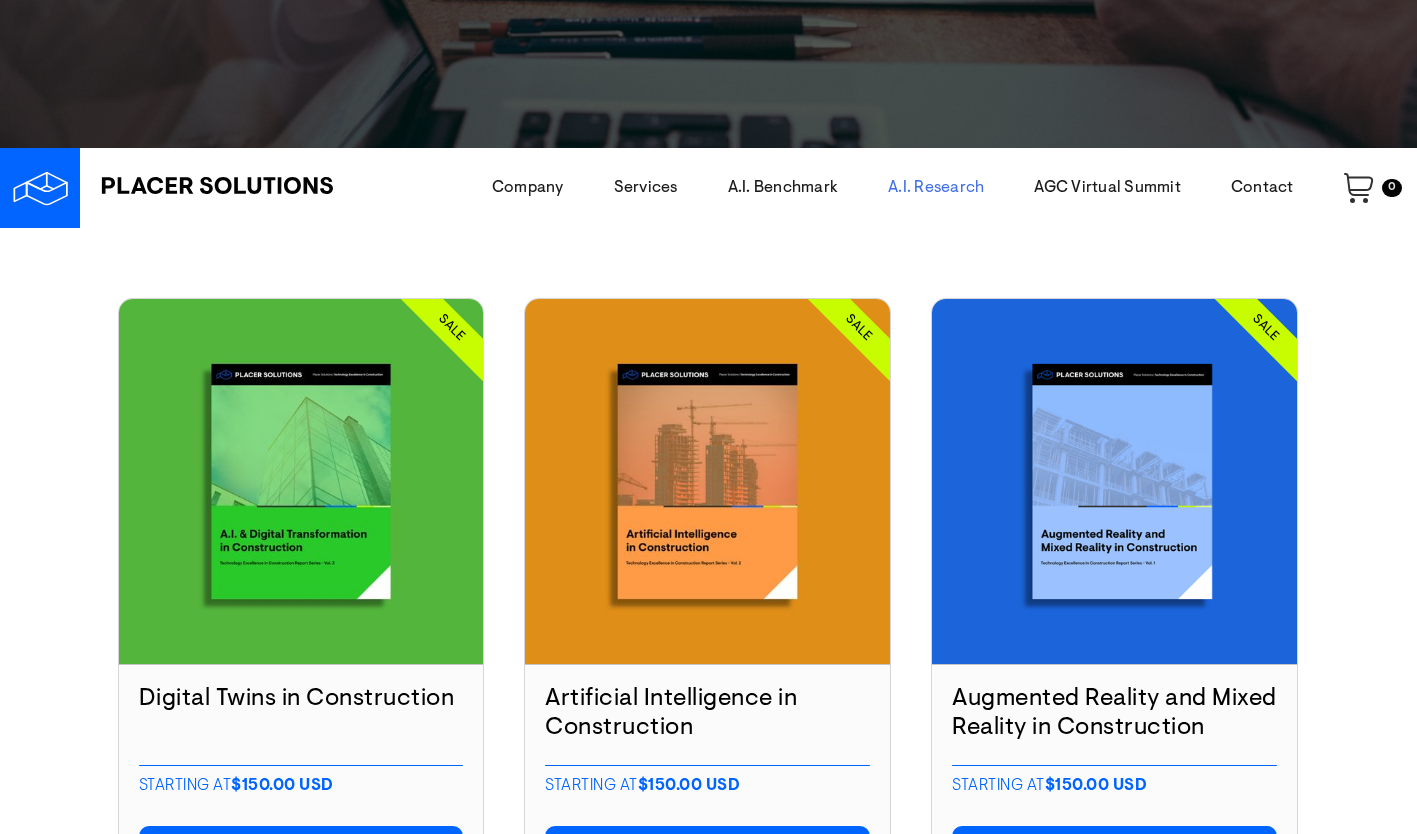 scroll, scrollTop: 0, scrollLeft: 0, axis: both 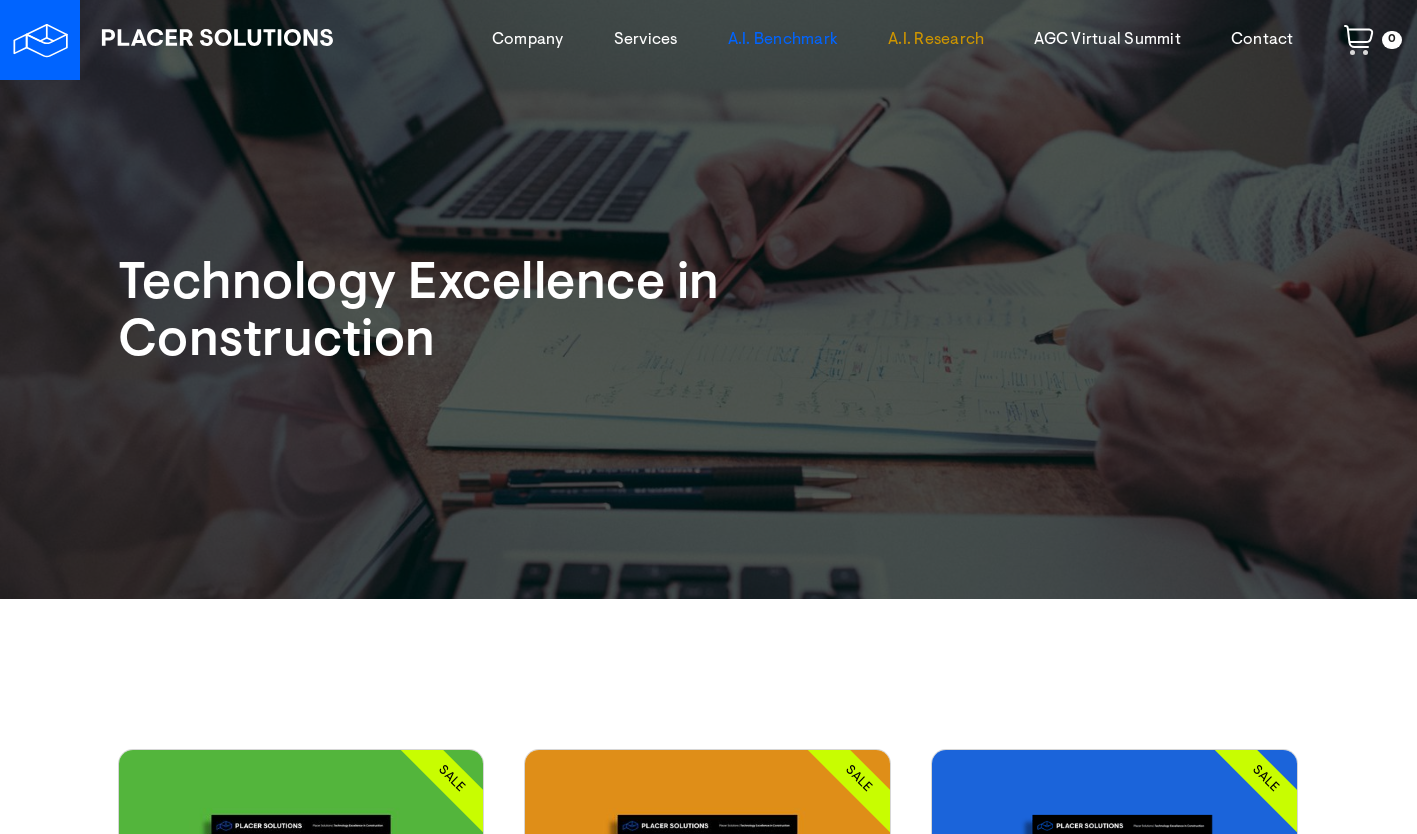 click on "A.I. Benchmark" at bounding box center [783, 40] 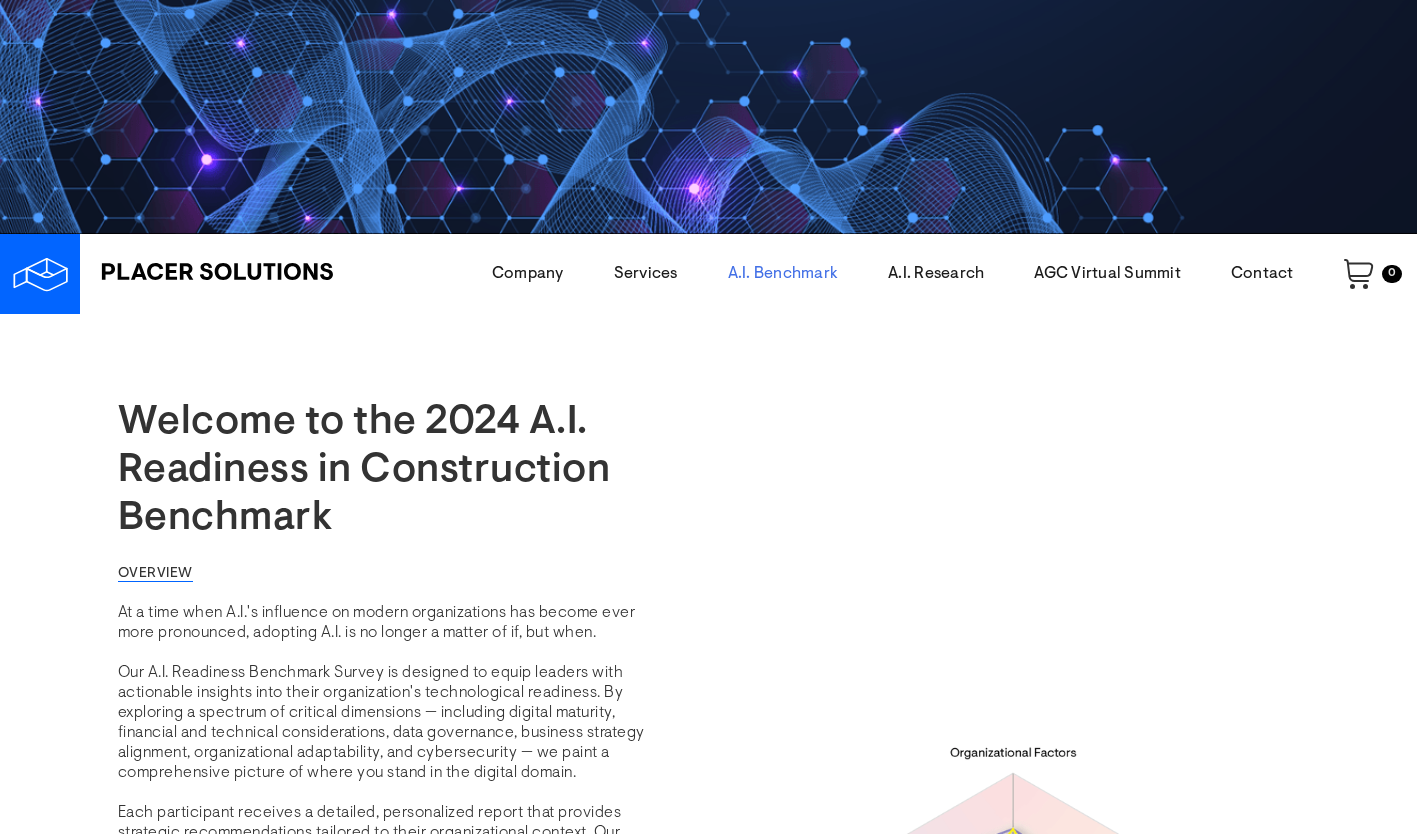 scroll, scrollTop: 0, scrollLeft: 0, axis: both 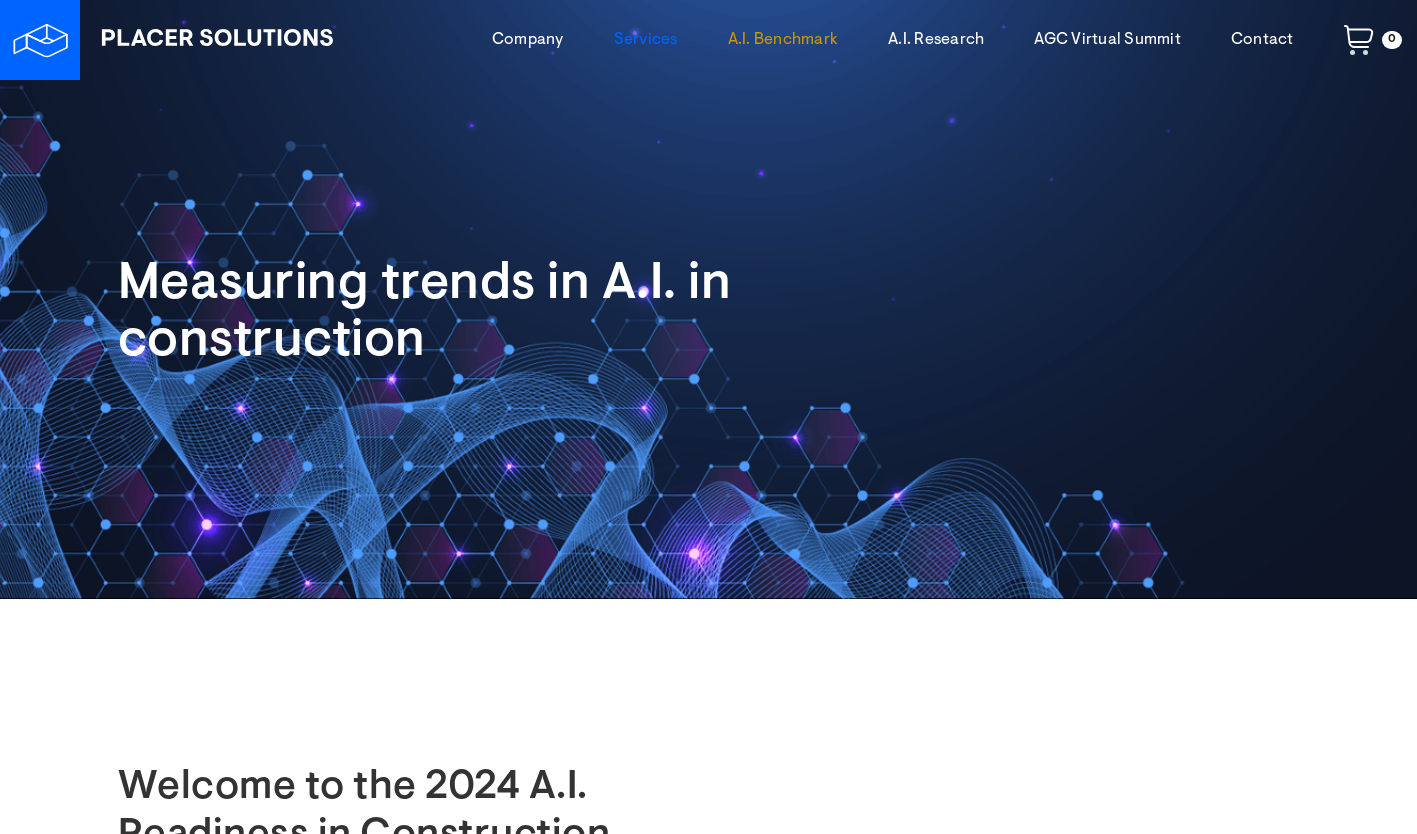 click on "Services" at bounding box center (646, 40) 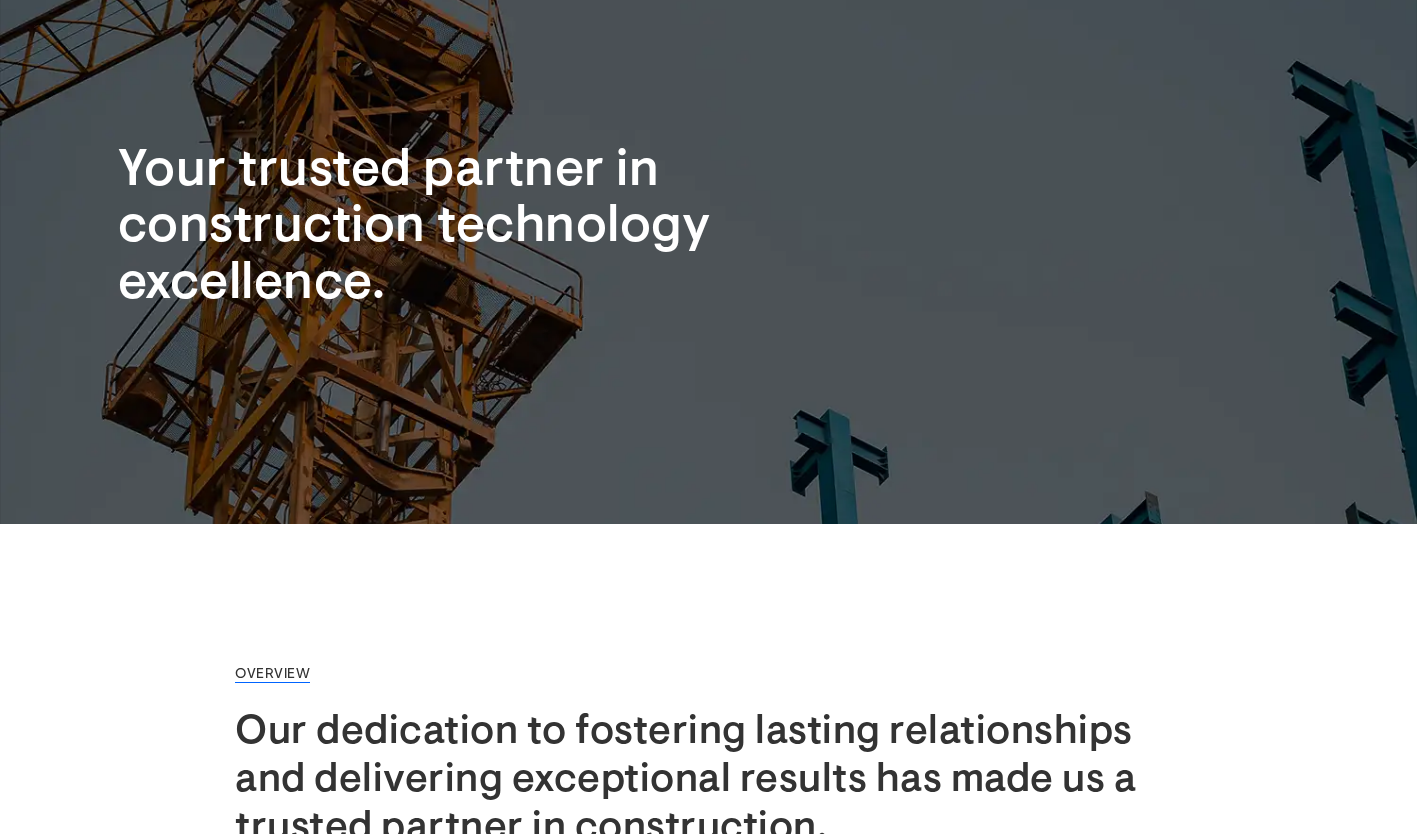 scroll, scrollTop: 0, scrollLeft: 0, axis: both 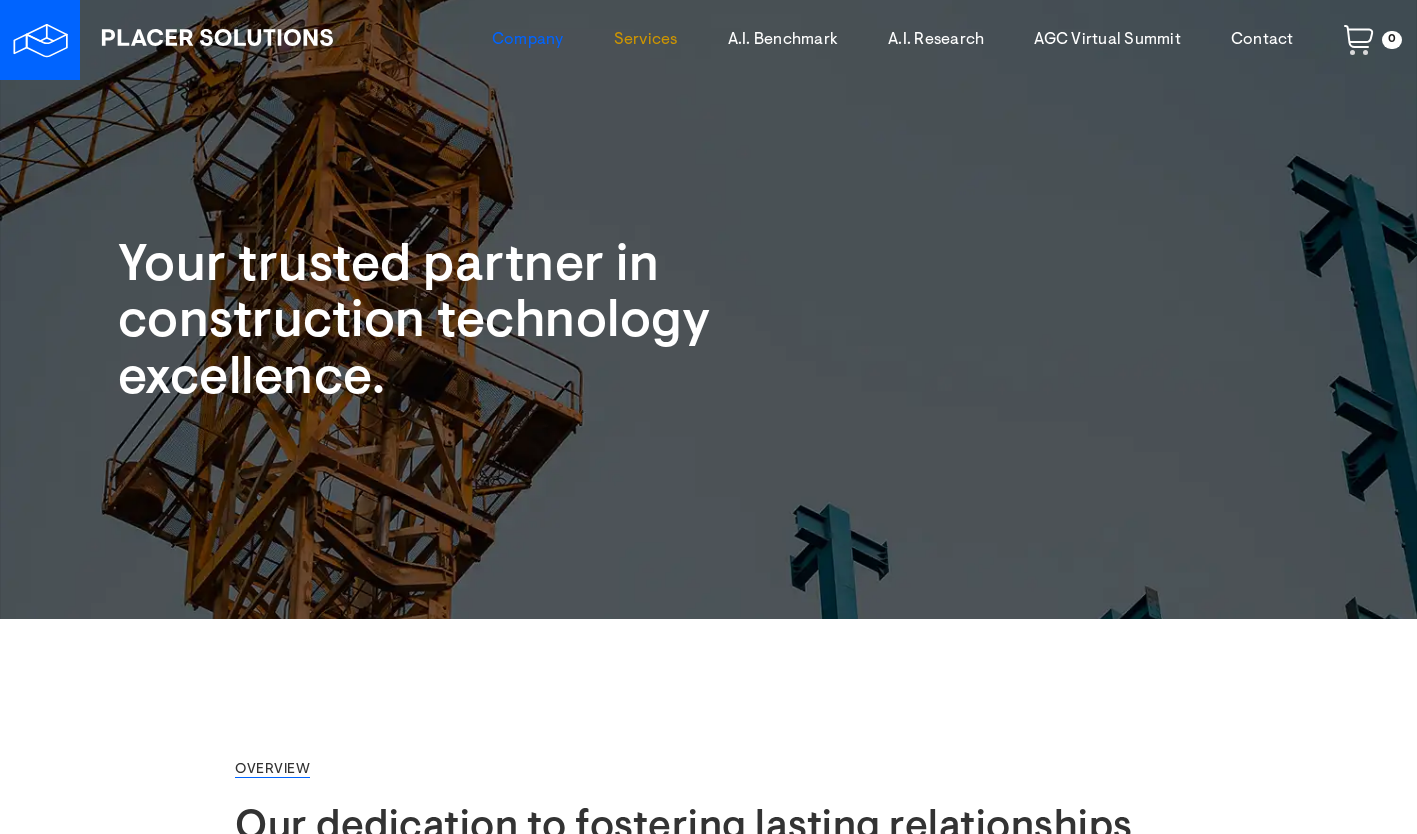 click on "Company" at bounding box center (528, 40) 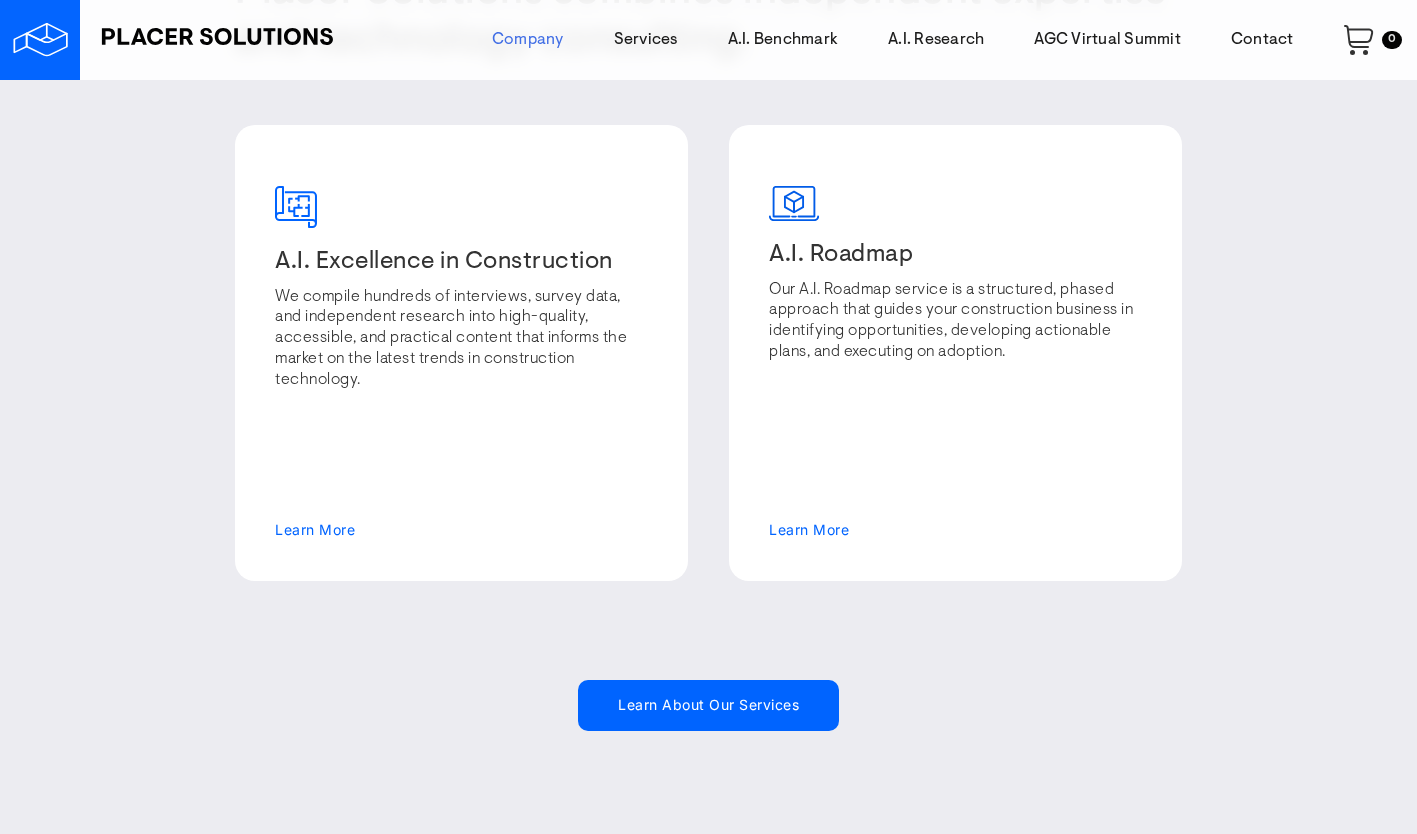 scroll, scrollTop: 2400, scrollLeft: 0, axis: vertical 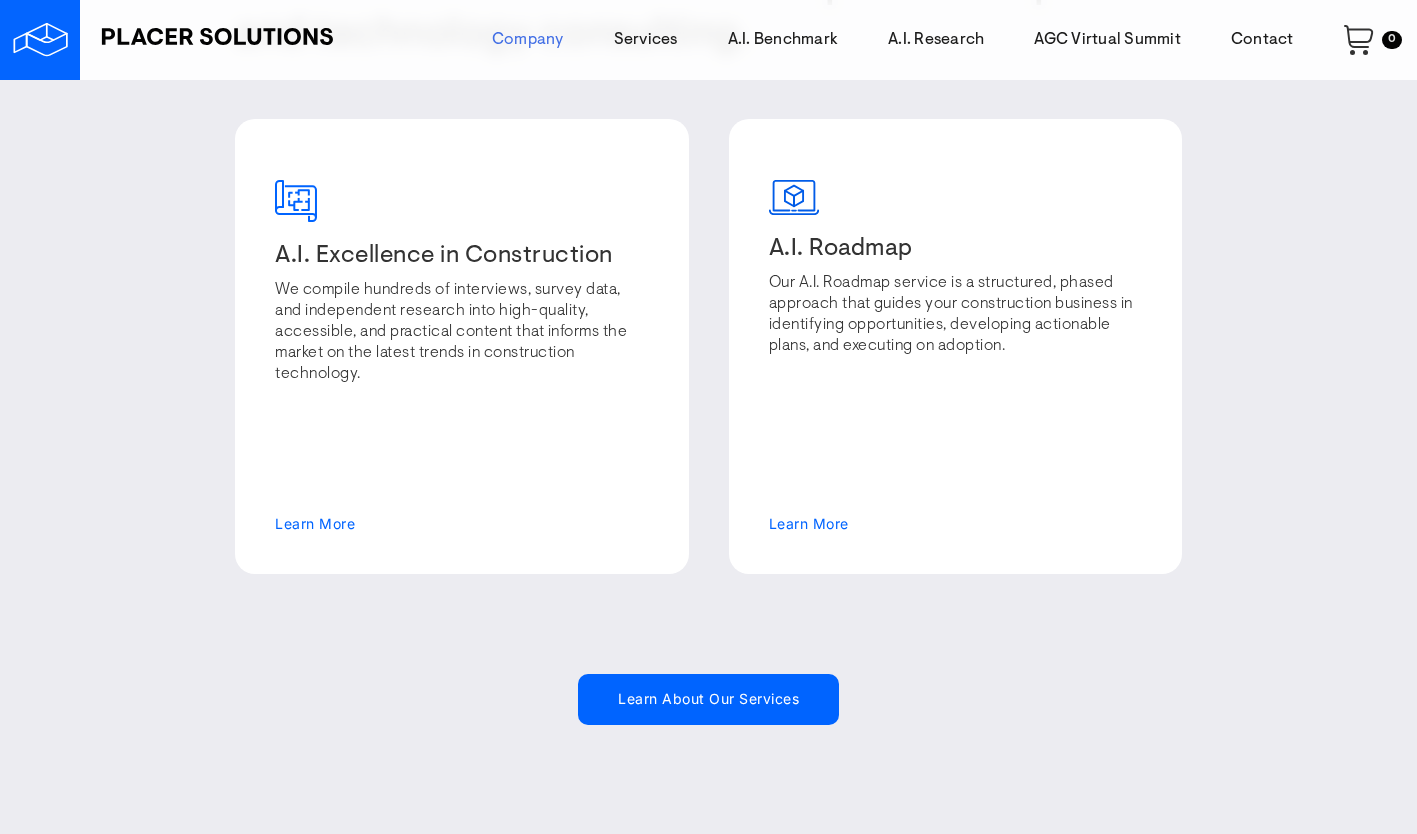click on "Learn More" at bounding box center (330, 523) 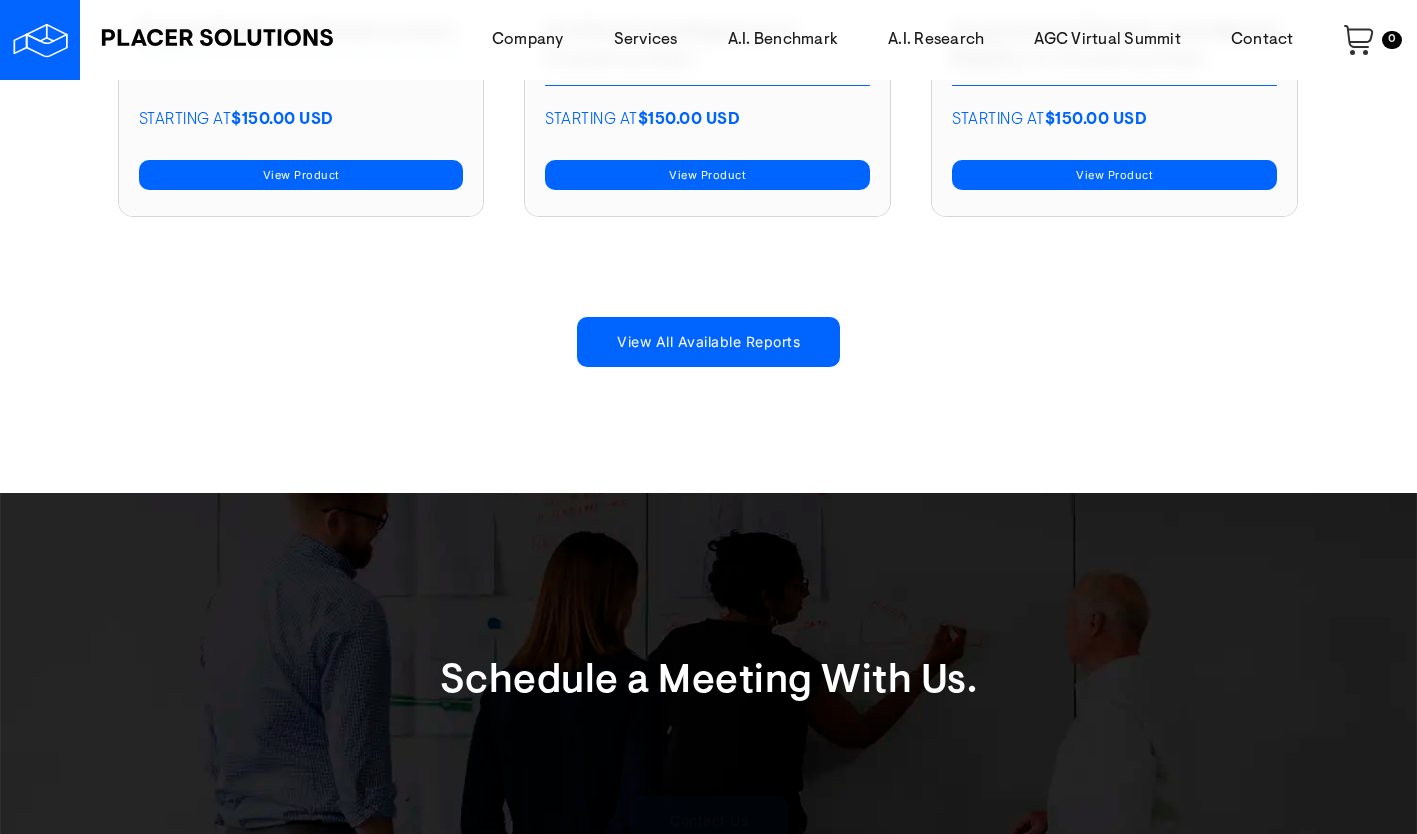 scroll, scrollTop: 2467, scrollLeft: 0, axis: vertical 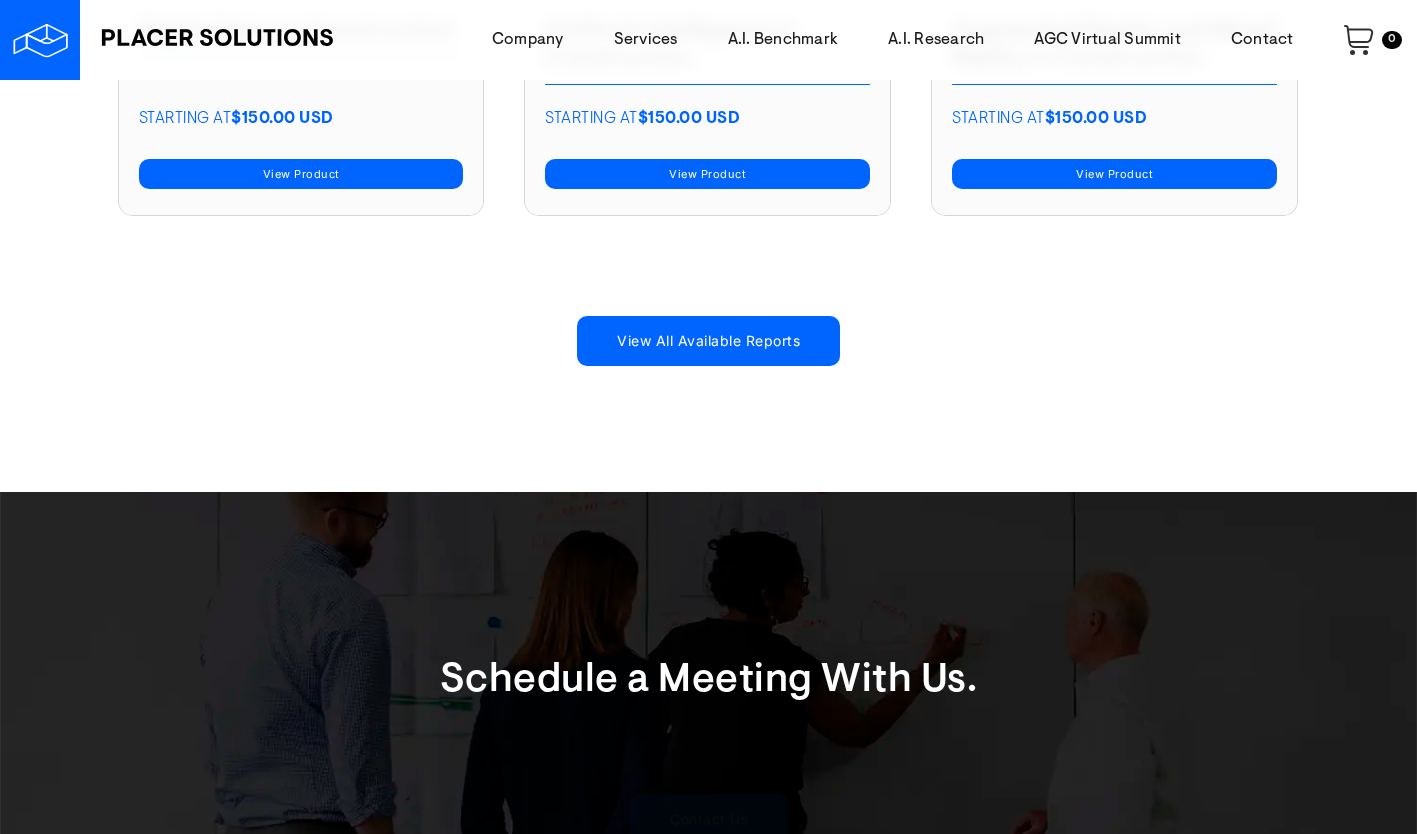 click on "View All Available Reports" at bounding box center [708, 341] 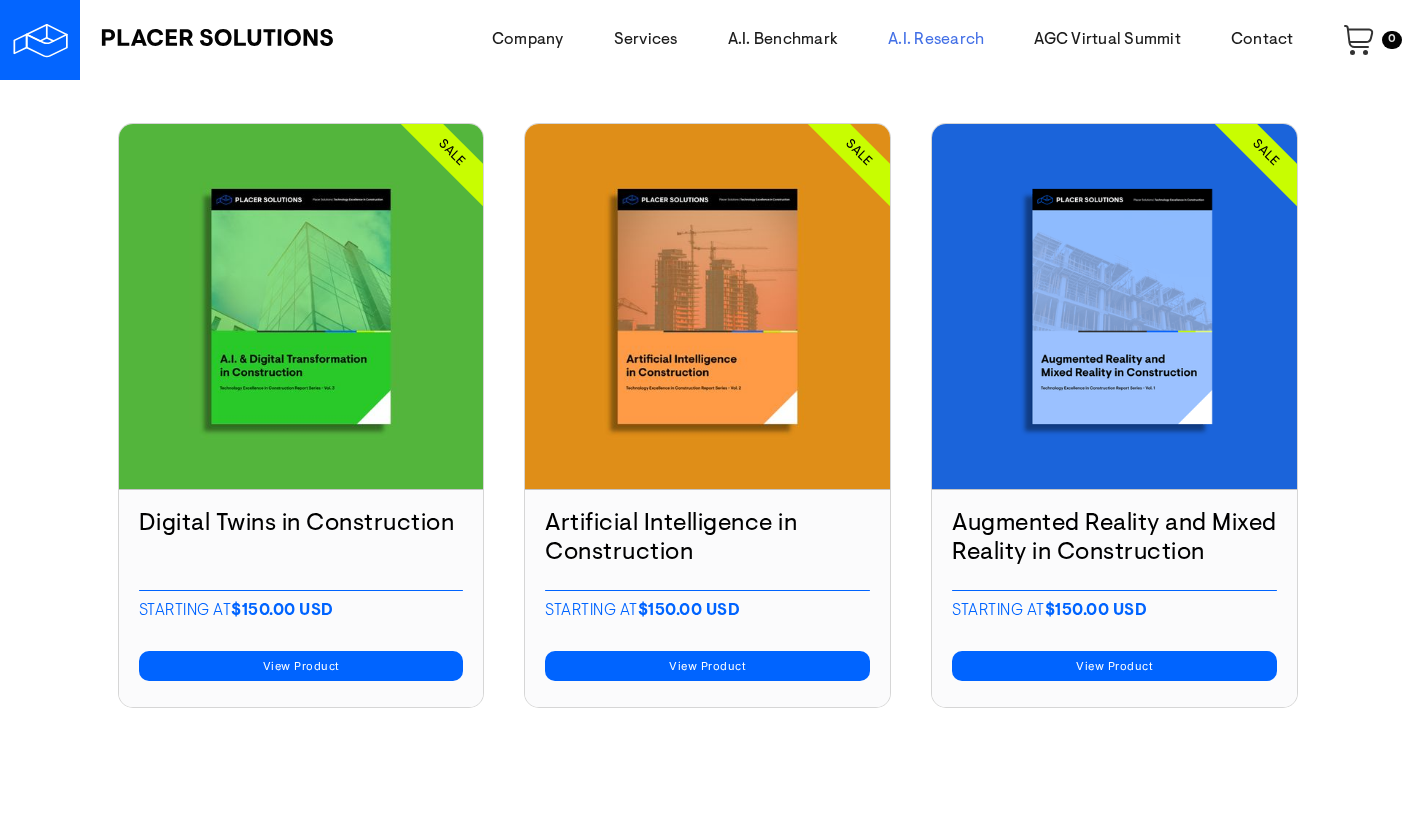 scroll, scrollTop: 617, scrollLeft: 0, axis: vertical 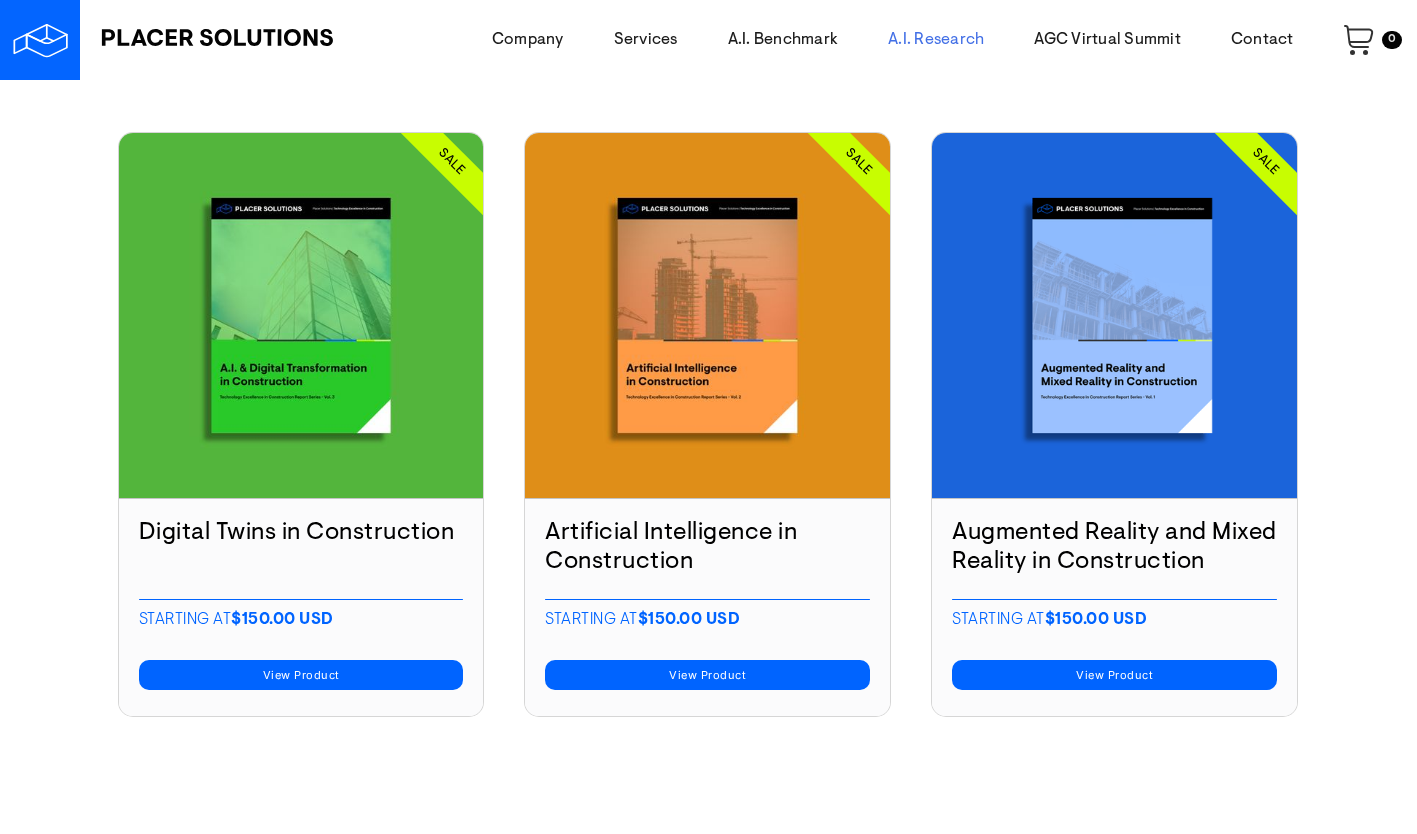 click at bounding box center (707, 315) 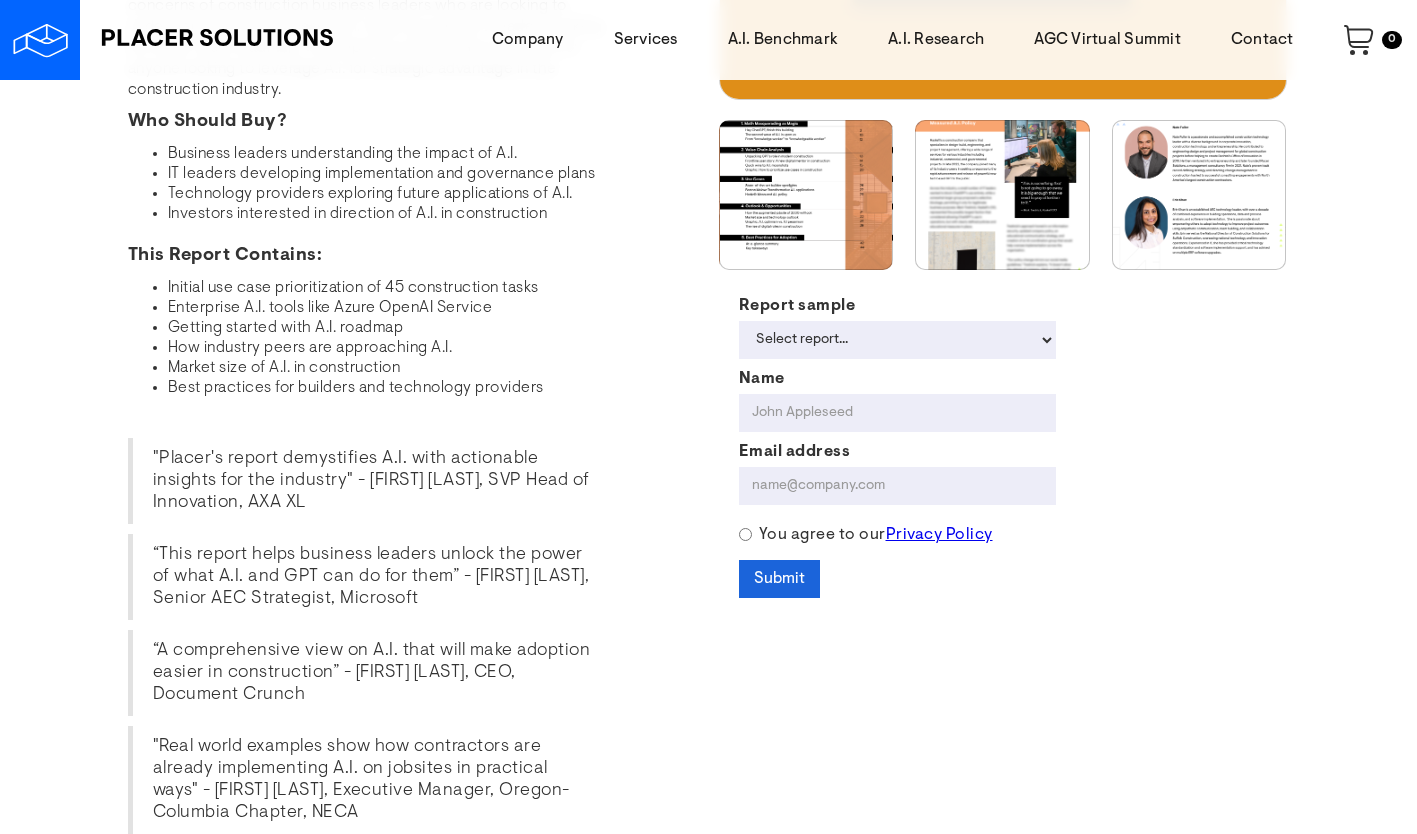 scroll, scrollTop: 672, scrollLeft: 0, axis: vertical 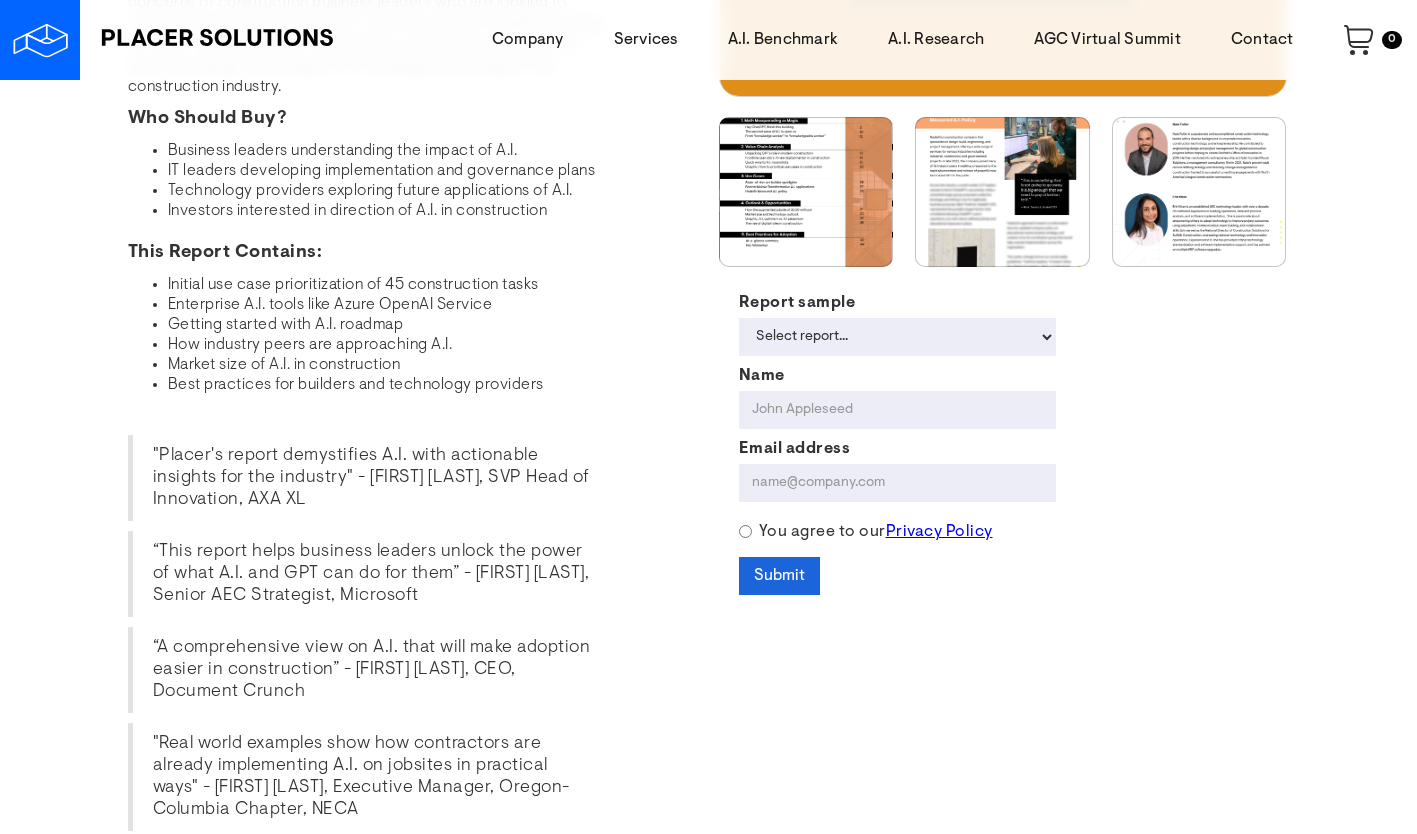 click at bounding box center (806, 192) 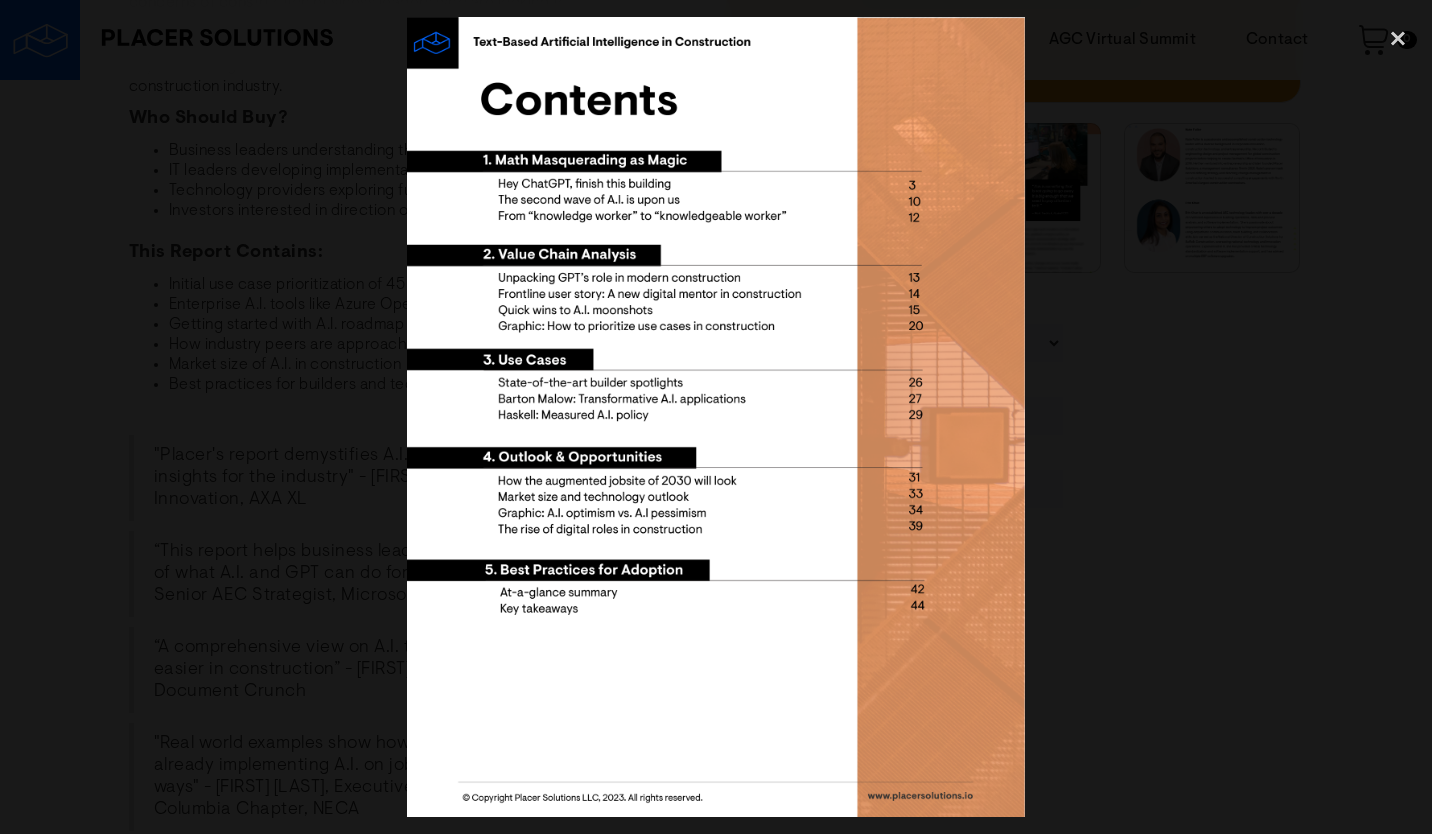 click at bounding box center (716, 417) 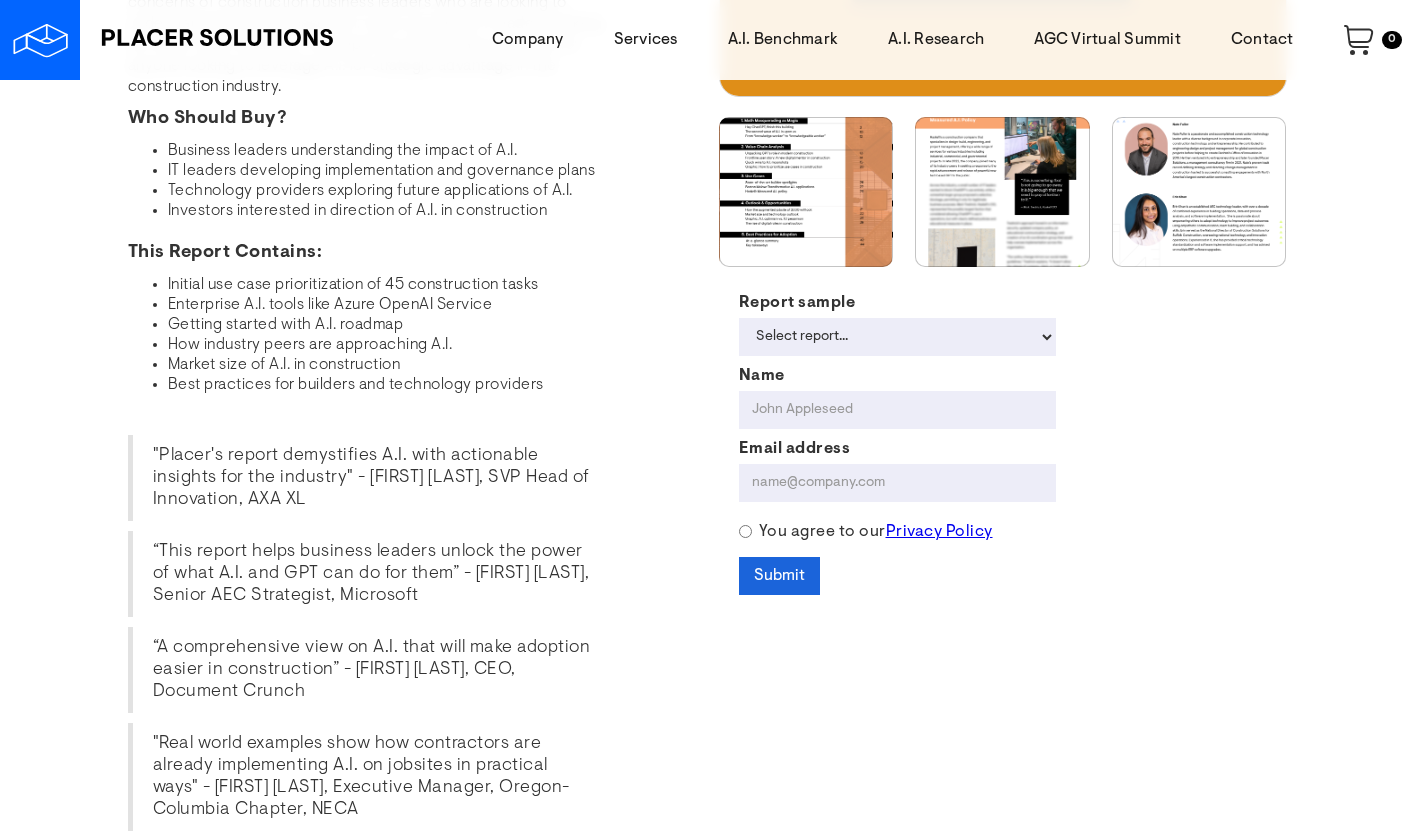 click at bounding box center [806, 192] 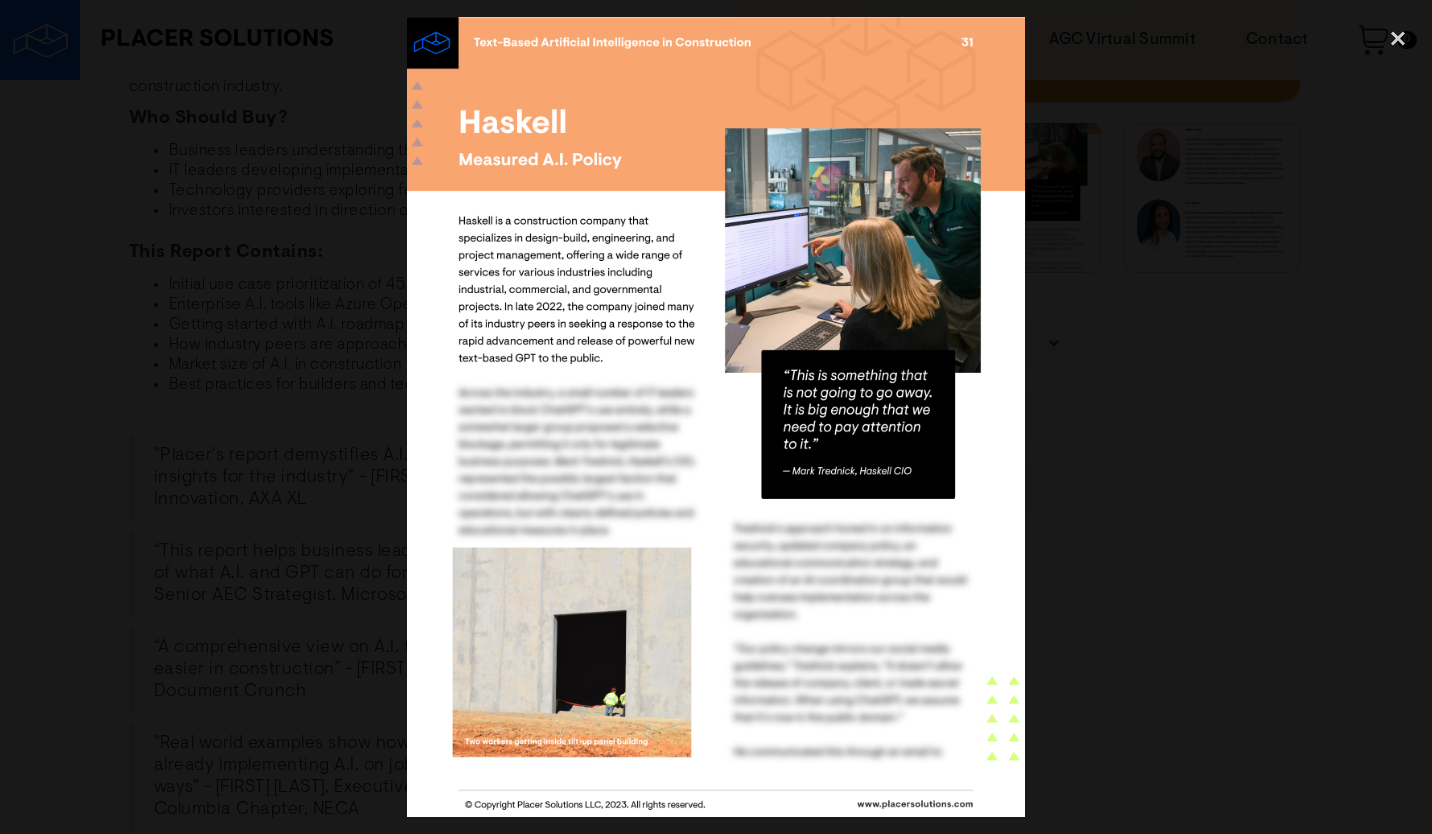 click at bounding box center (716, 417) 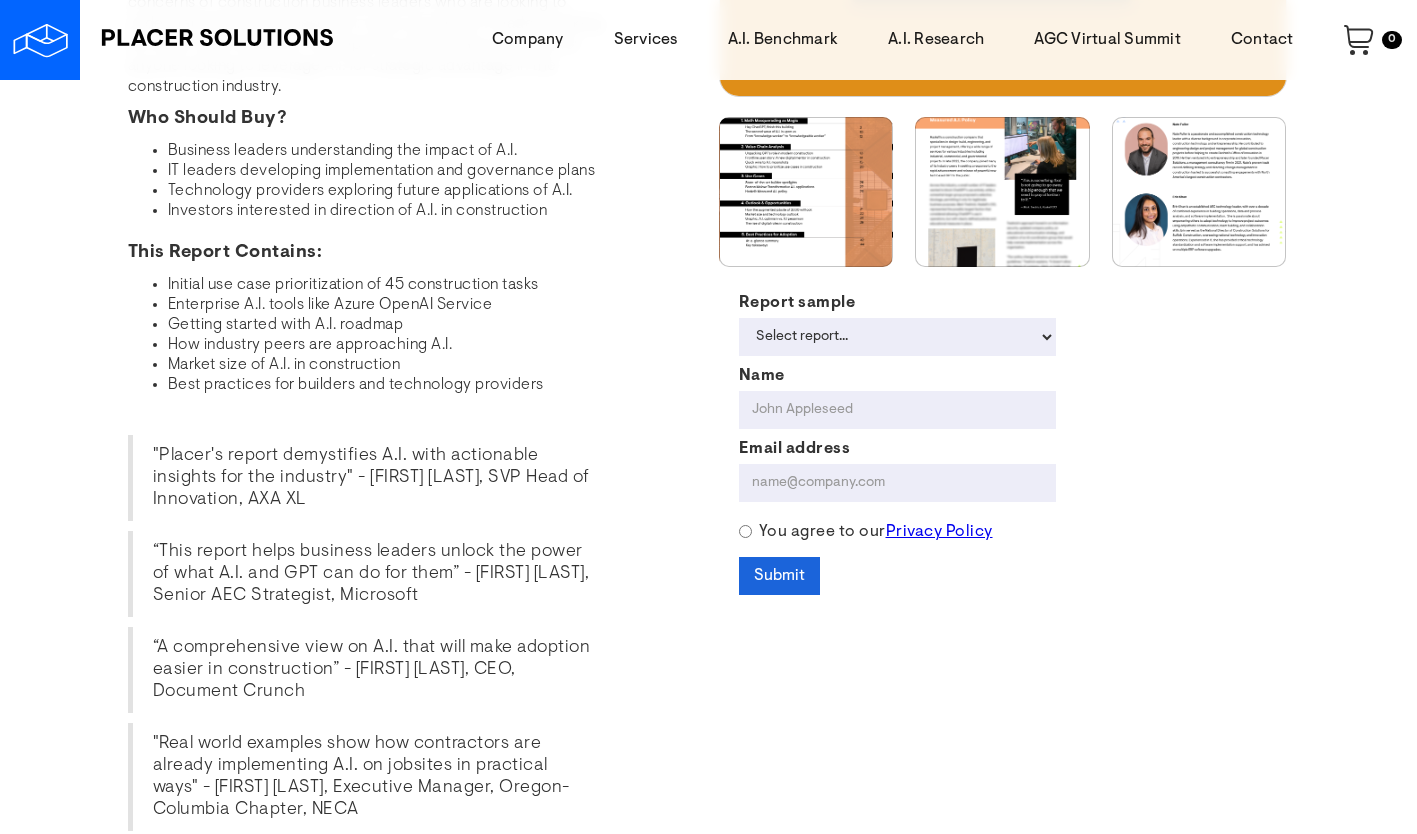 click at bounding box center [806, 192] 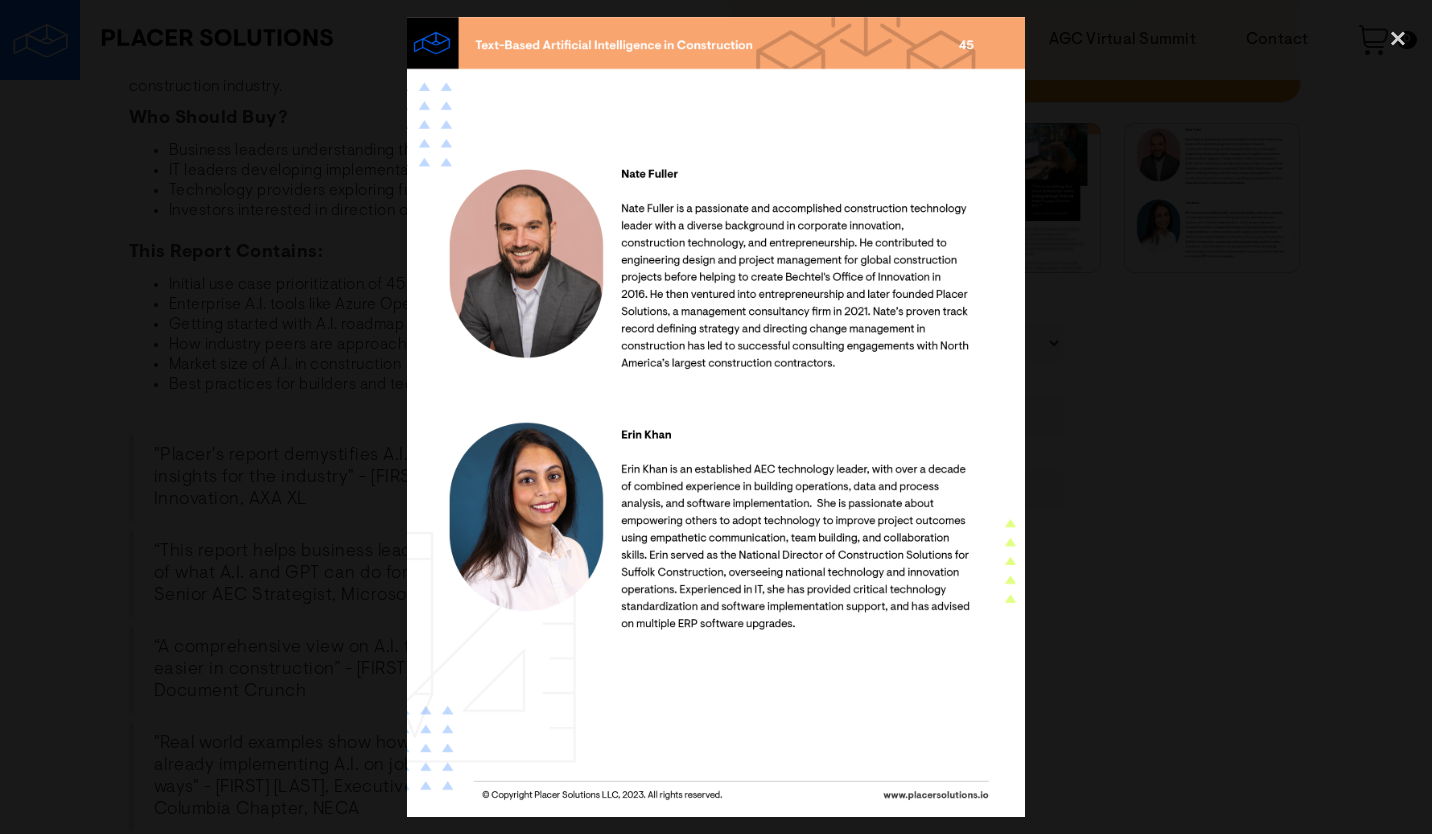 click at bounding box center [716, 417] 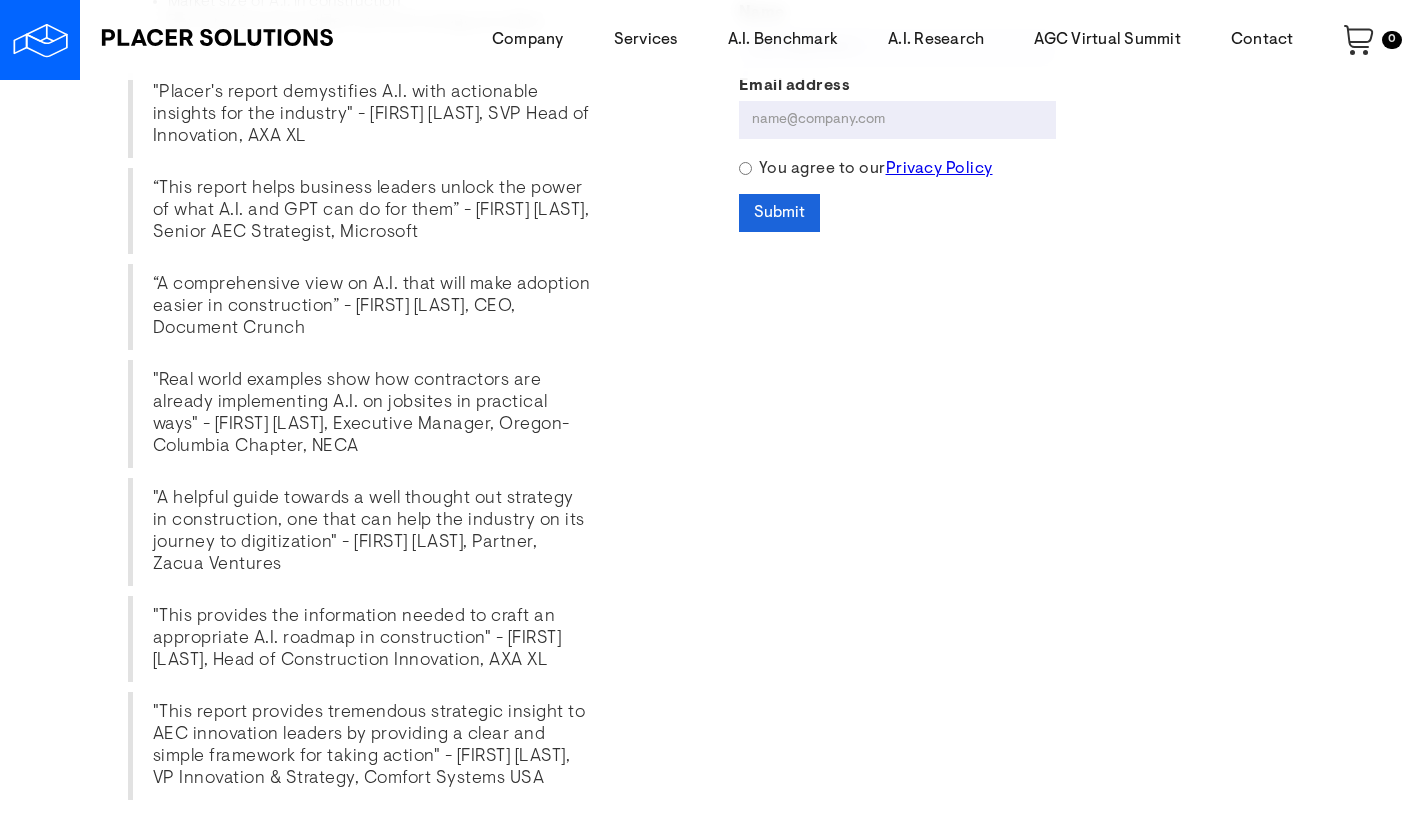 scroll, scrollTop: 1037, scrollLeft: 0, axis: vertical 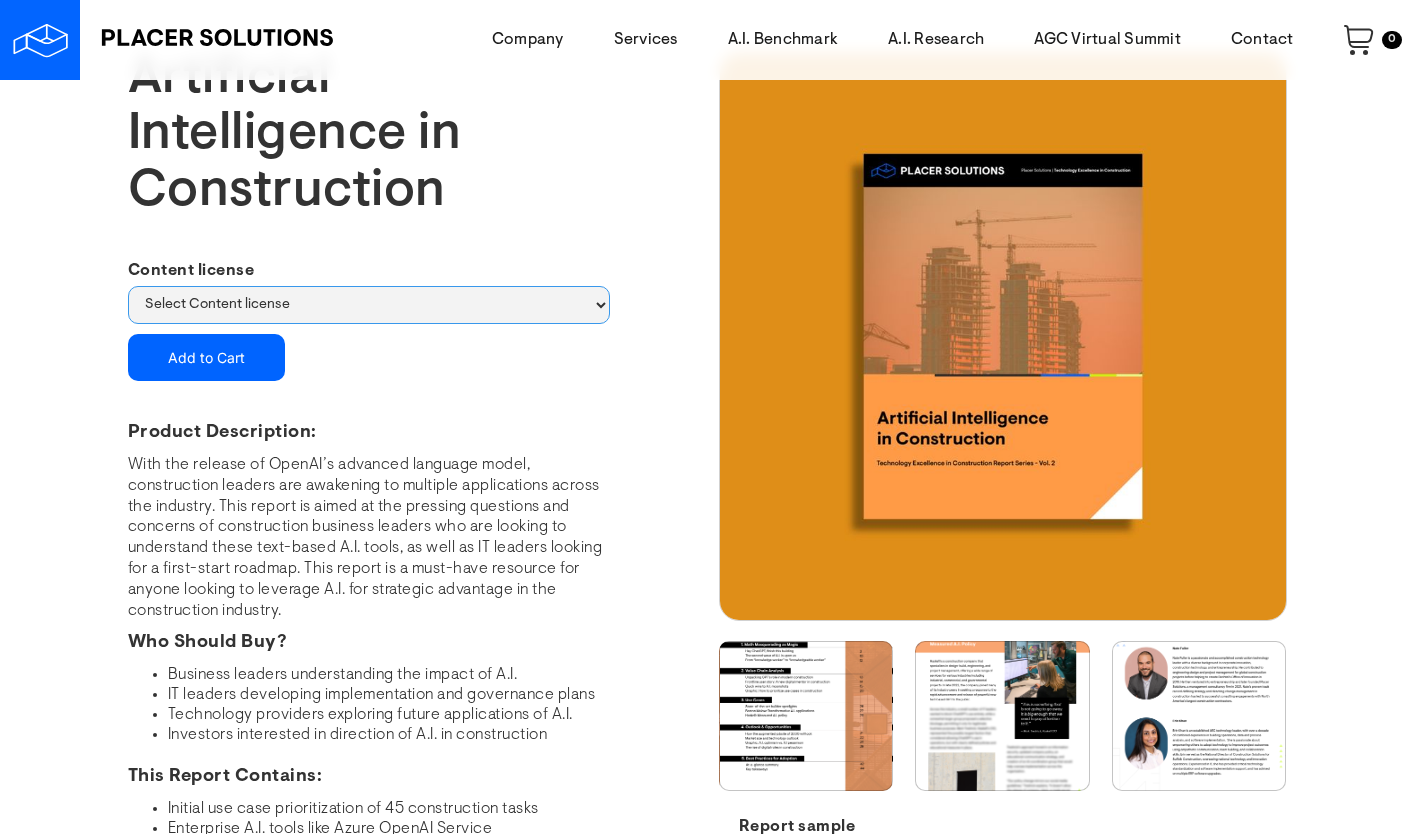 click on "Select Content license Individual Team" at bounding box center [369, 305] 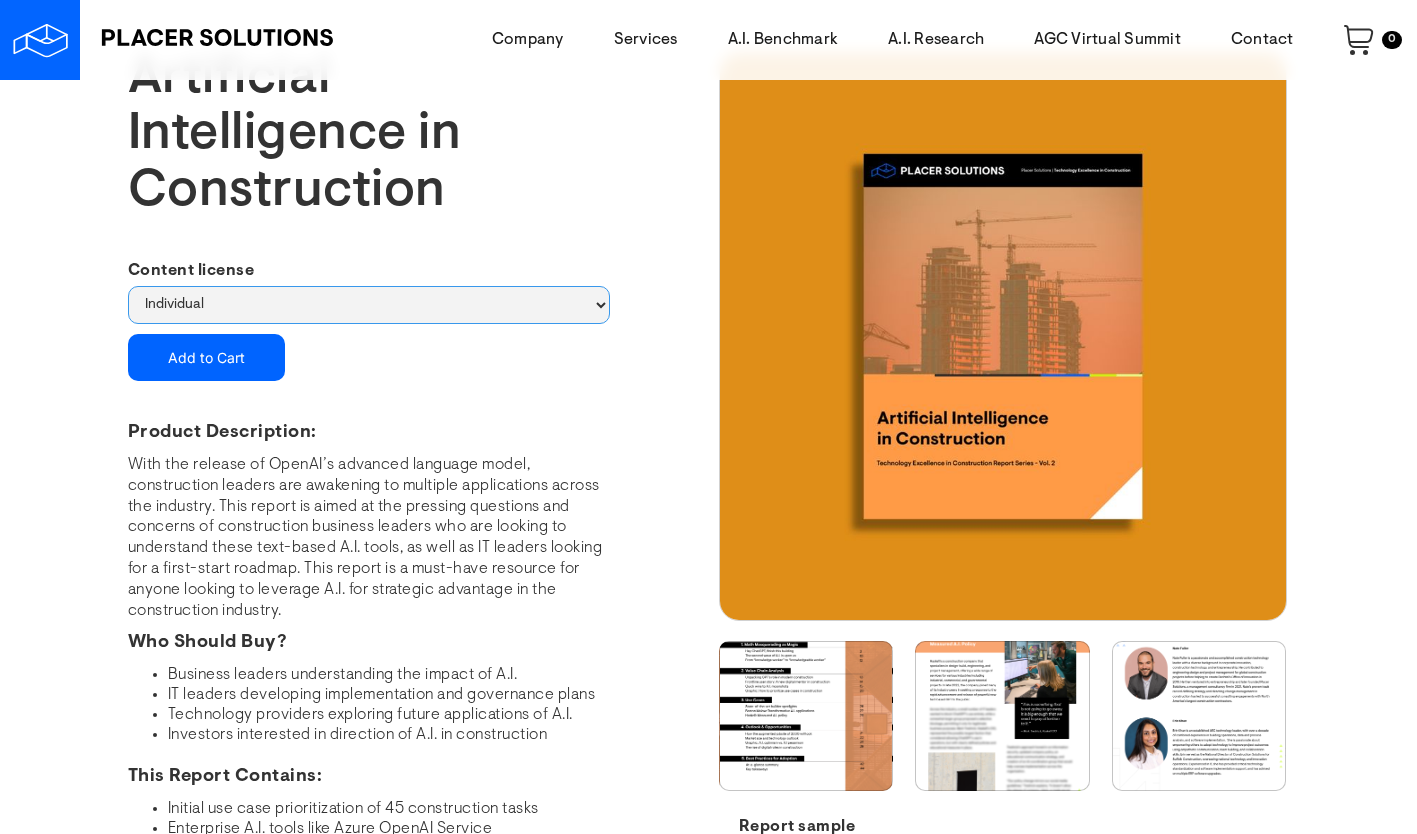 click on "Select Content license Individual Team" at bounding box center [369, 305] 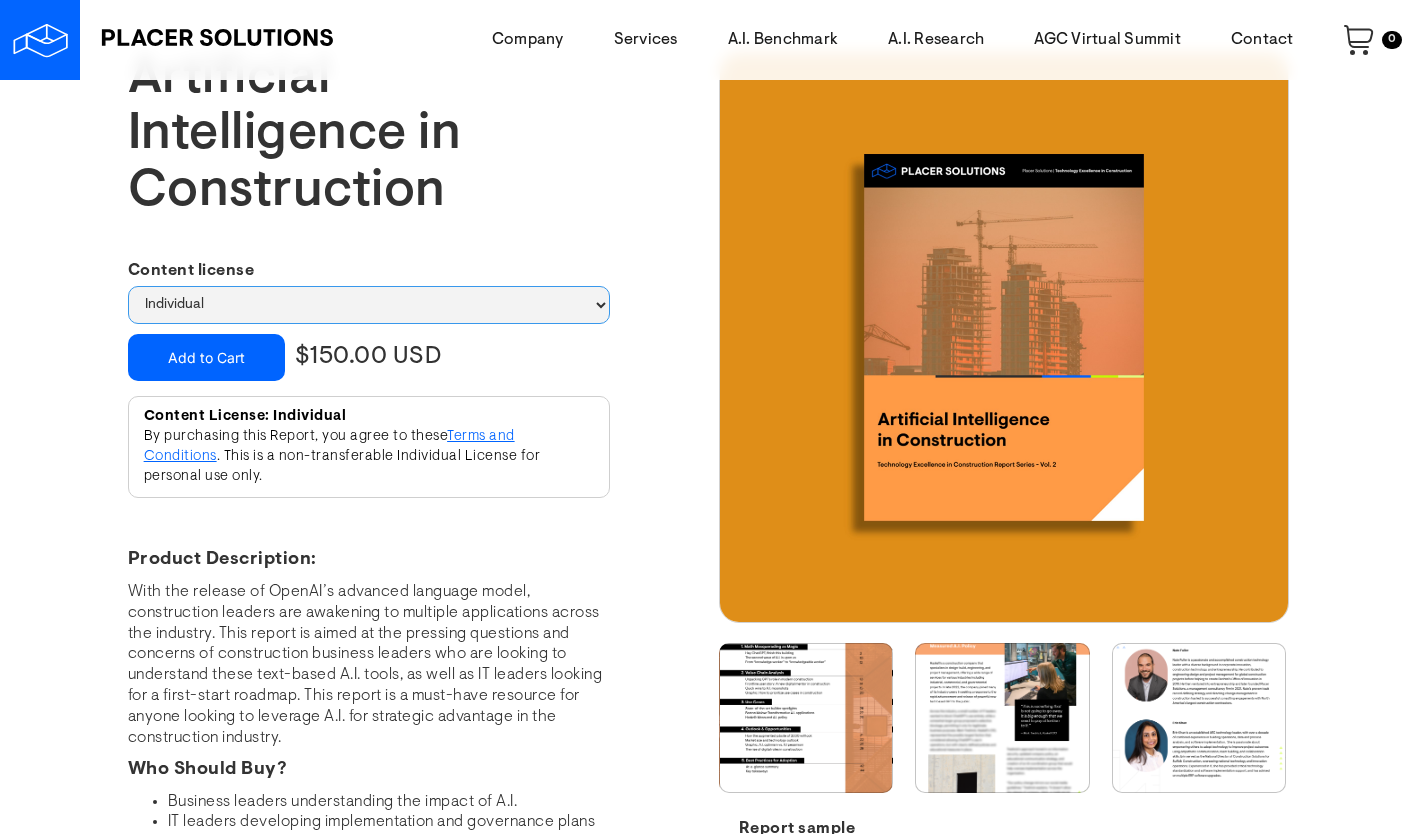 click on "Select Content license Individual Team" at bounding box center (369, 305) 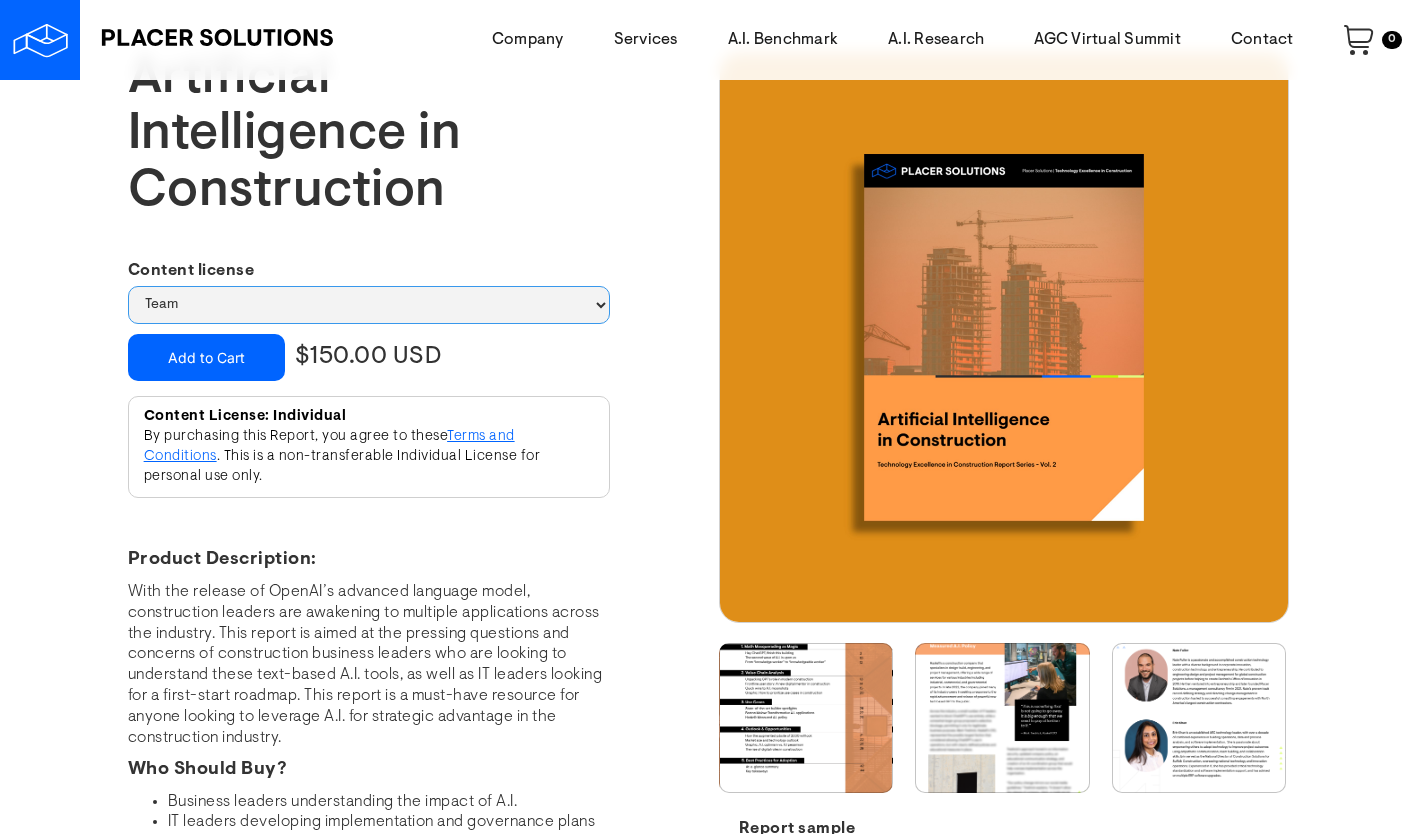 click on "Select Content license Individual Team" at bounding box center [369, 305] 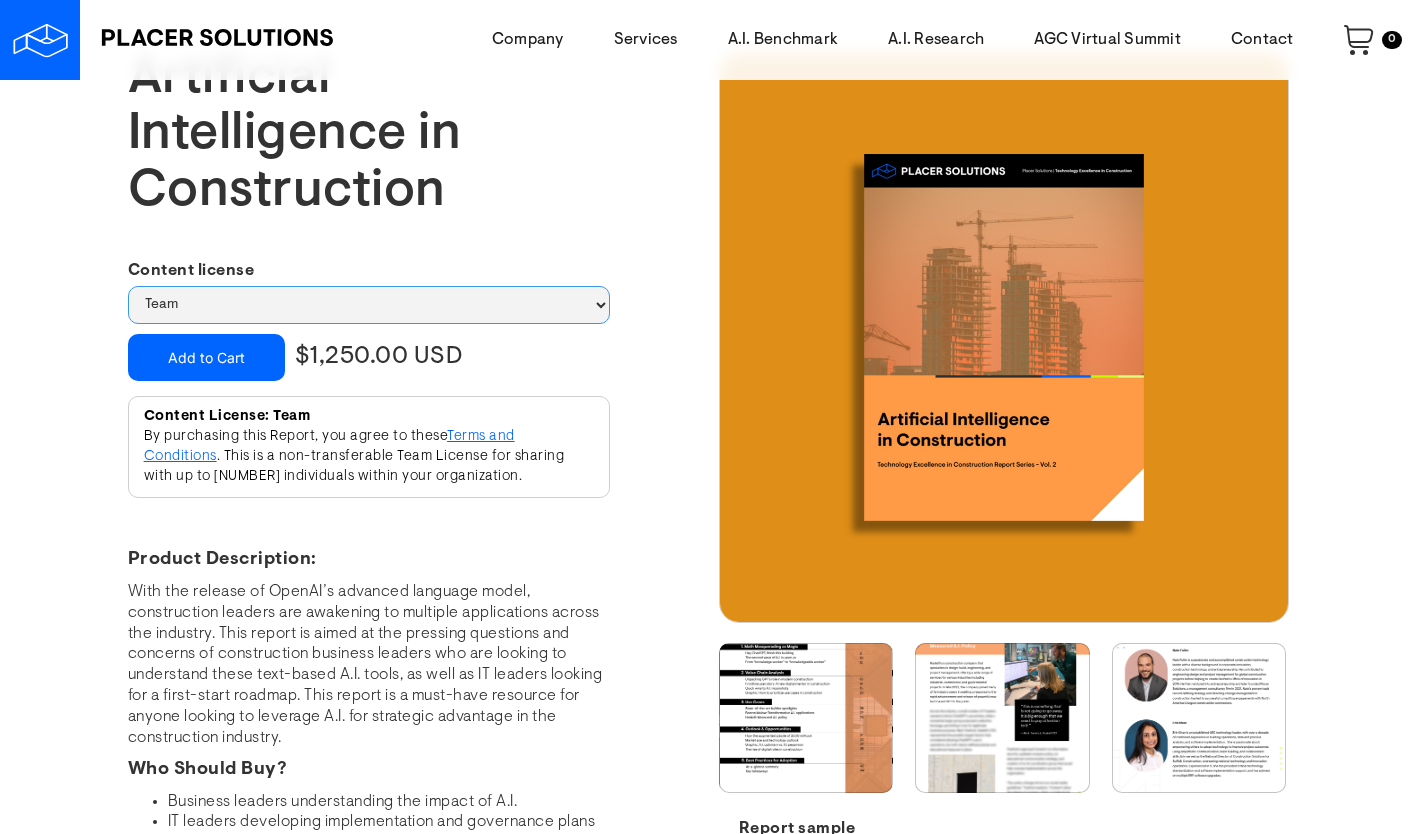 click on "Select Content license Individual Team" at bounding box center [369, 305] 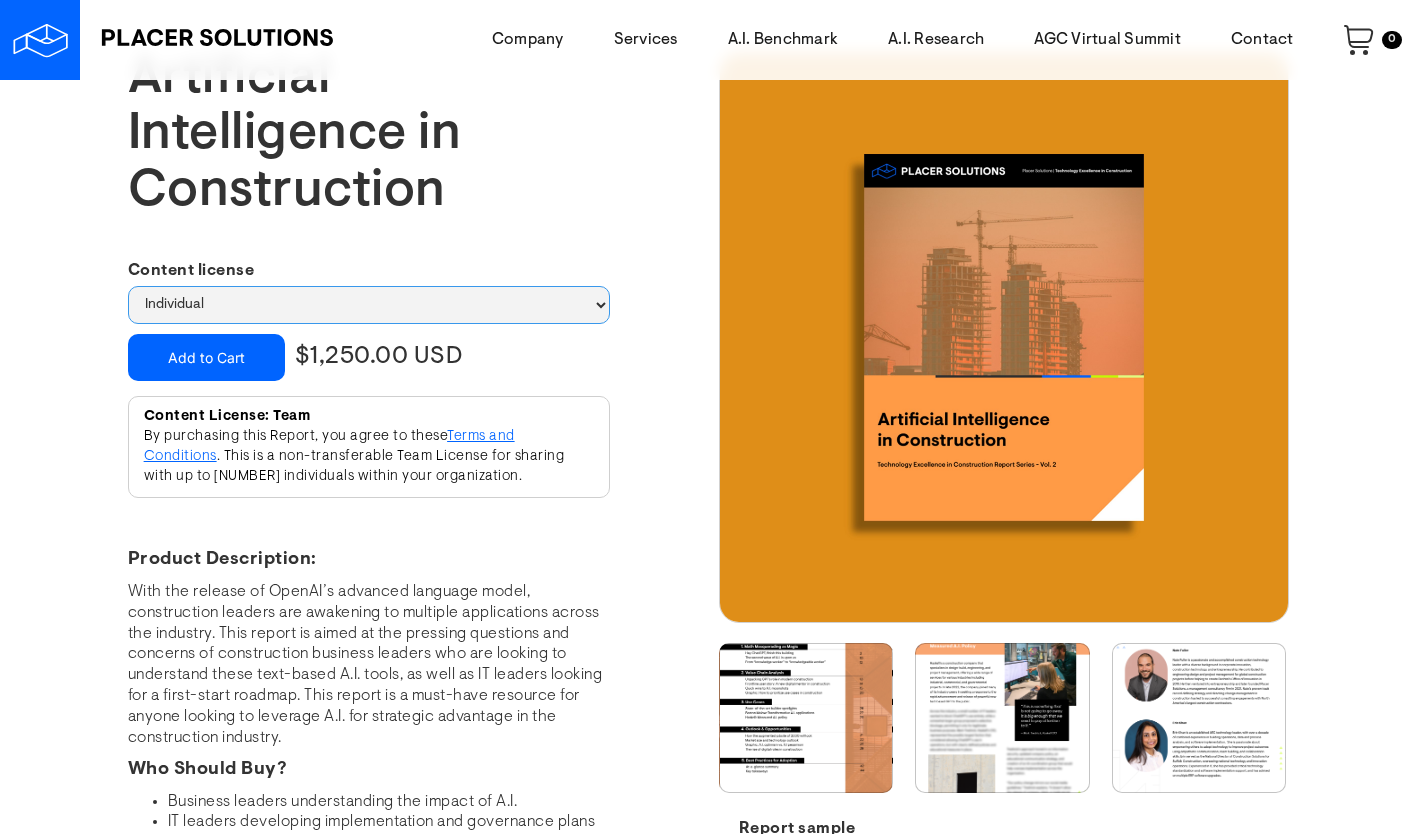 click on "Select Content license Individual Team" at bounding box center [369, 305] 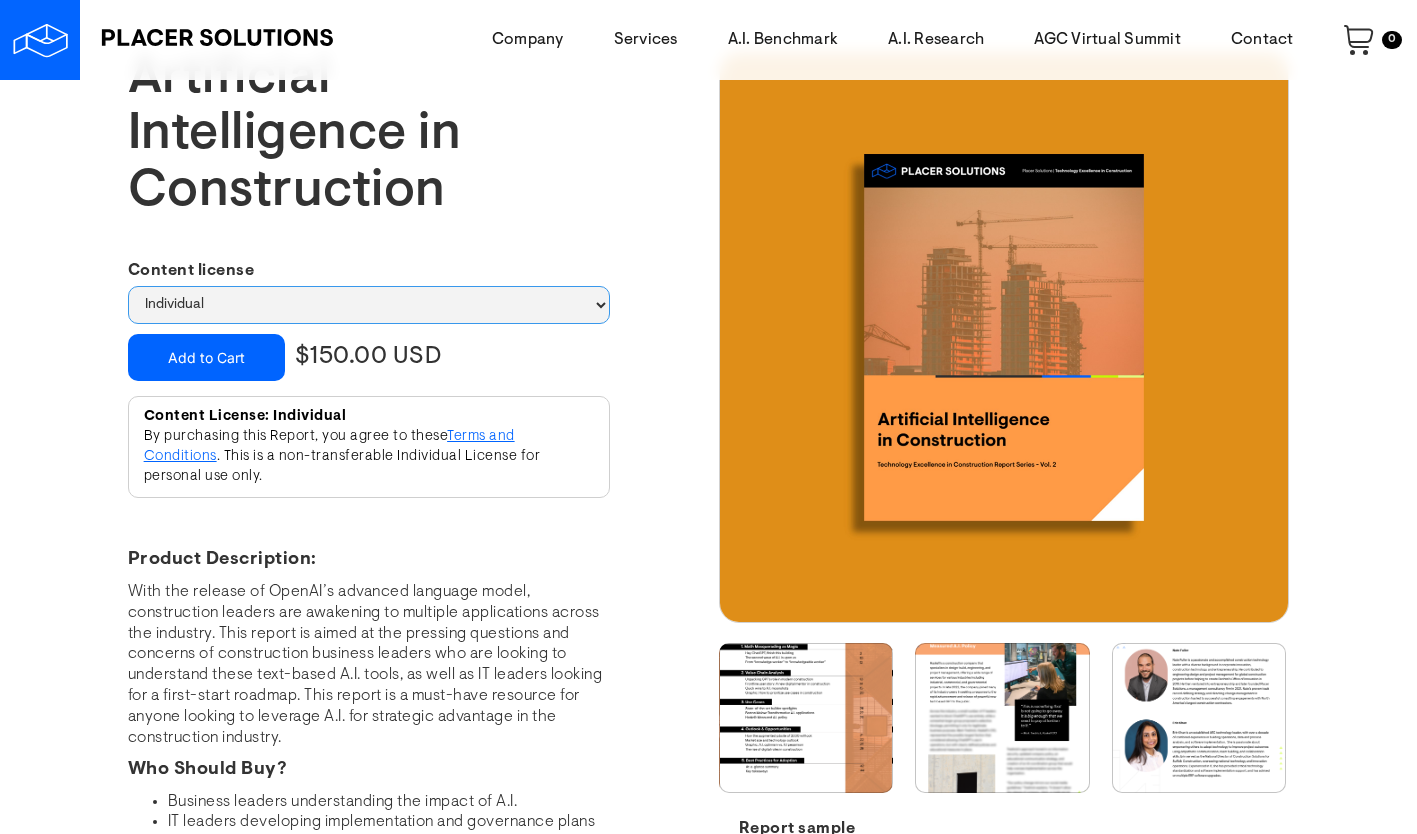 click on "Select Content license Individual Team" at bounding box center [369, 305] 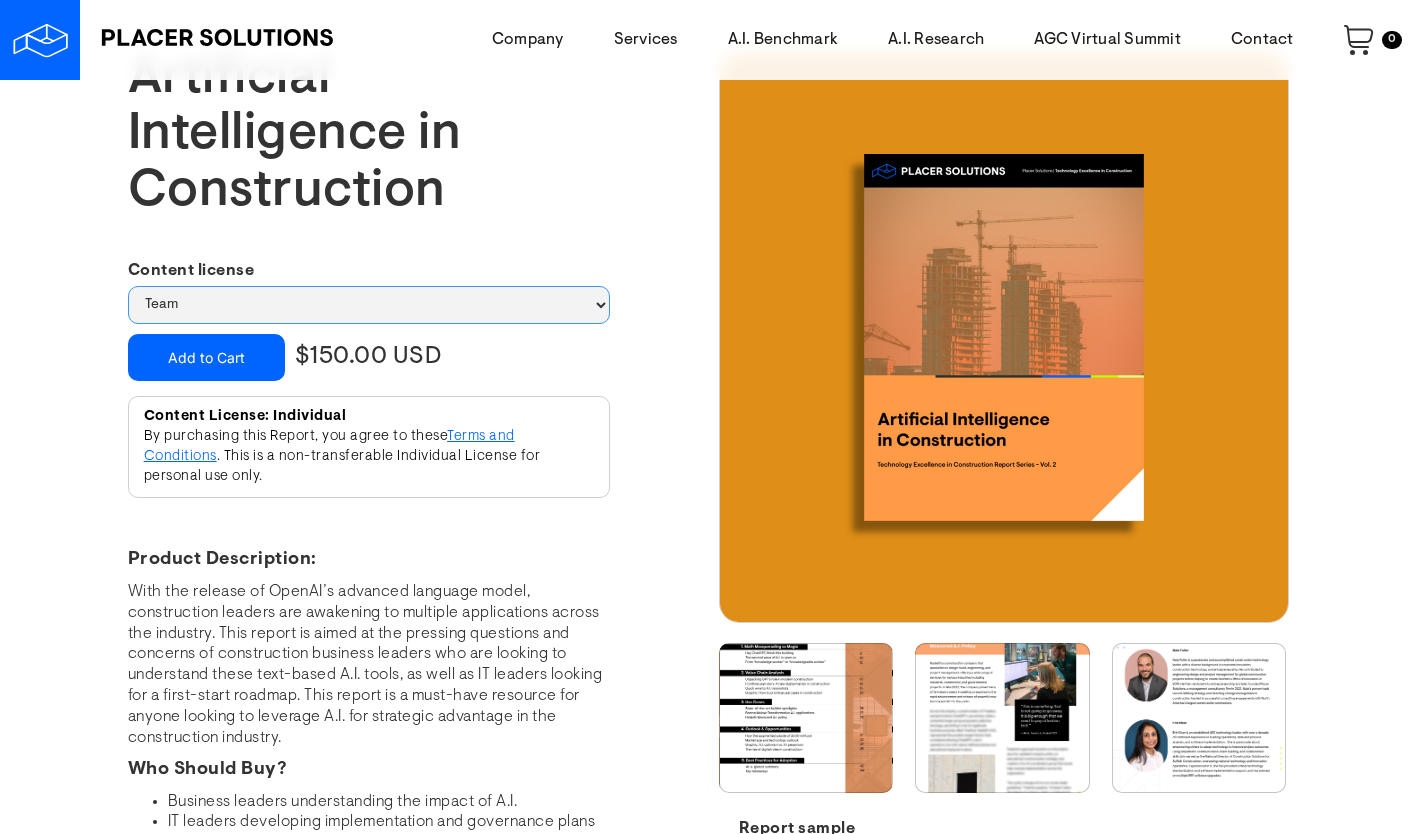 click on "Select Content license Individual Team" at bounding box center [369, 305] 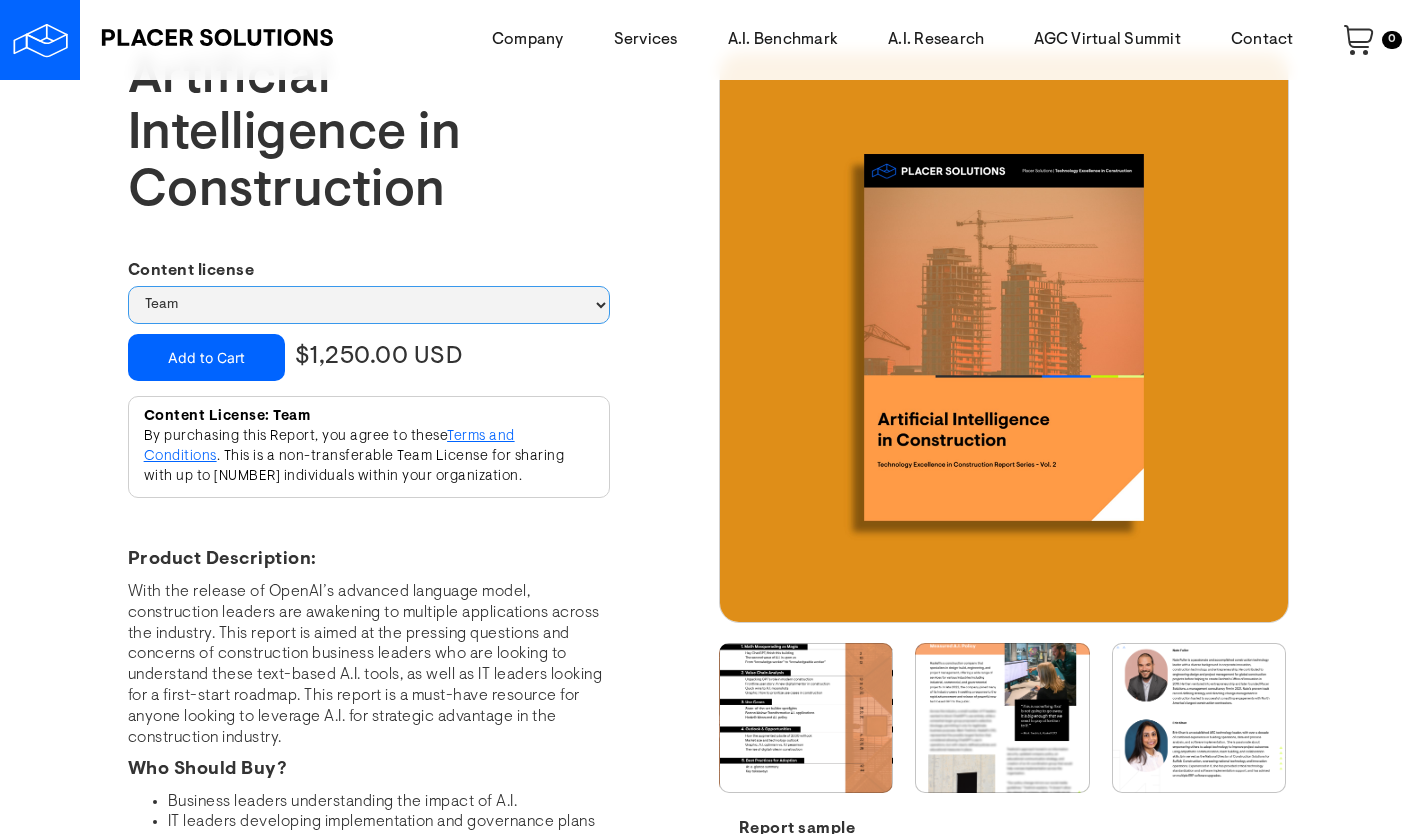 click on "Select Content license Individual Team" at bounding box center [369, 305] 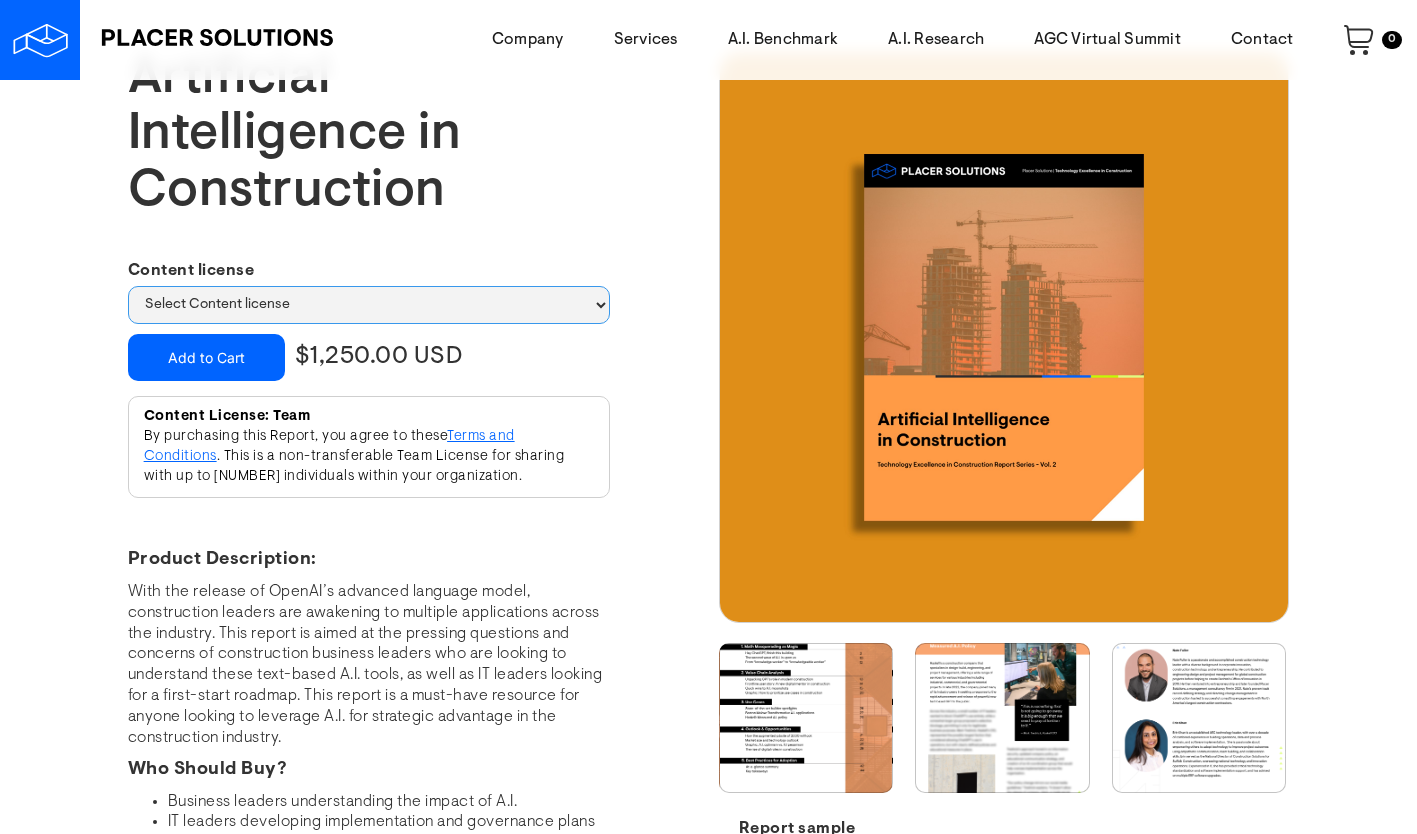 click on "Select Content license Individual Team" at bounding box center [369, 305] 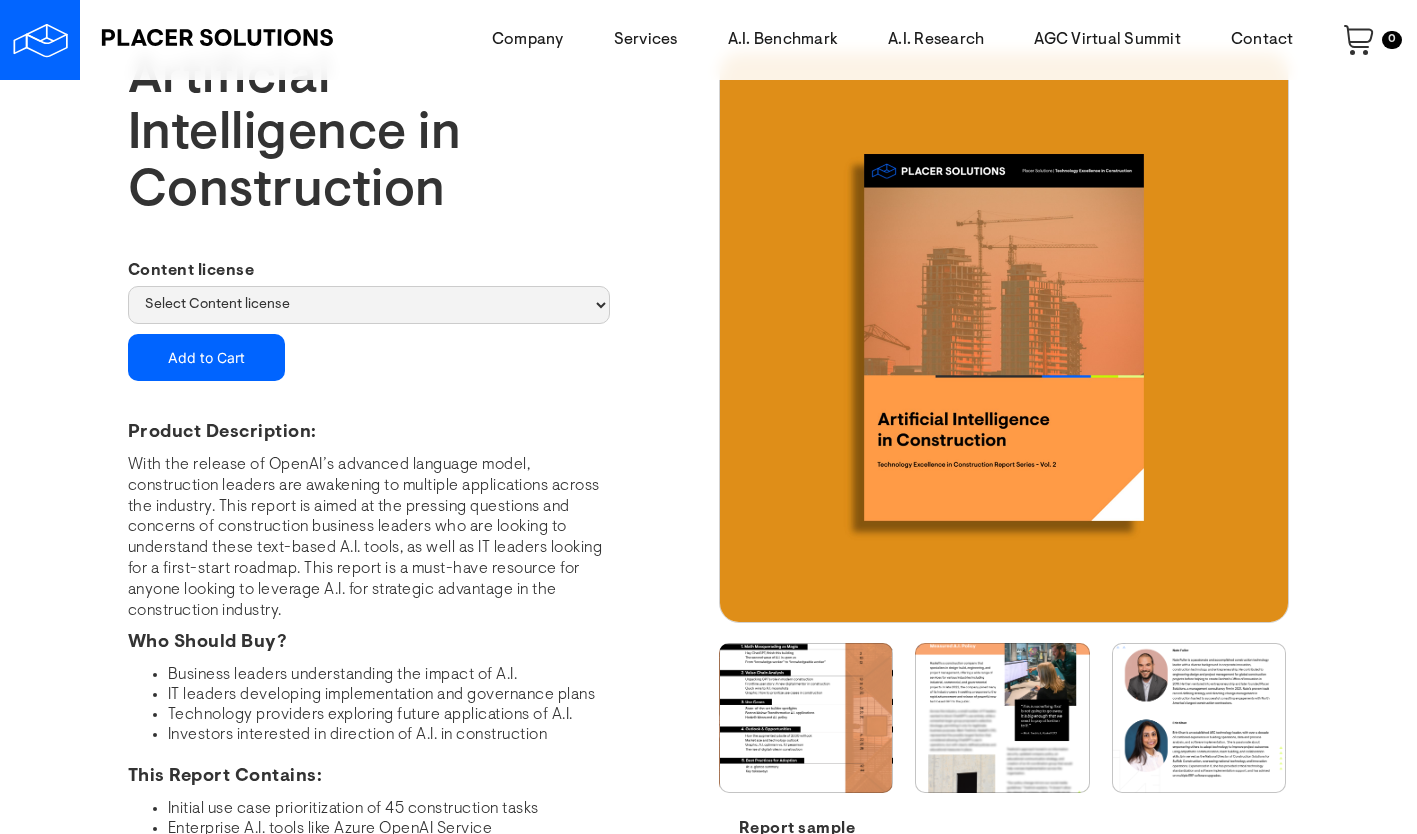 click on "Artificial Intelligence in Construction Content license Select Content license Individual Team Add to Cart Buy now Coming Soon $1,250.00 USD This product is out of stock. Product is not available in this quantity. Content License: Individual   By purchasing this Report, you agree to these  Terms and Conditions . This is a non-transferable Individual License for personal use only. Content License: Team  By purchasing this Report, you agree to these  Terms and Conditions . This is a non-transferable Team License for sharing with up to [NUMBER] individuals within your organization. Product Description: Who Should Buy? Business leaders understanding the impact of A.I. IT leaders developing implementation and governance plans Technology providers exploring future applications of A.I. Investors interested in direction of A.I. in construction This Report Contains: Initial use case prioritization of 45 construction tasks Enterprise A.I. tools like Azure OpenAI Service Getting started with A.I. roadmap ‍ ‍" at bounding box center [413, 946] 